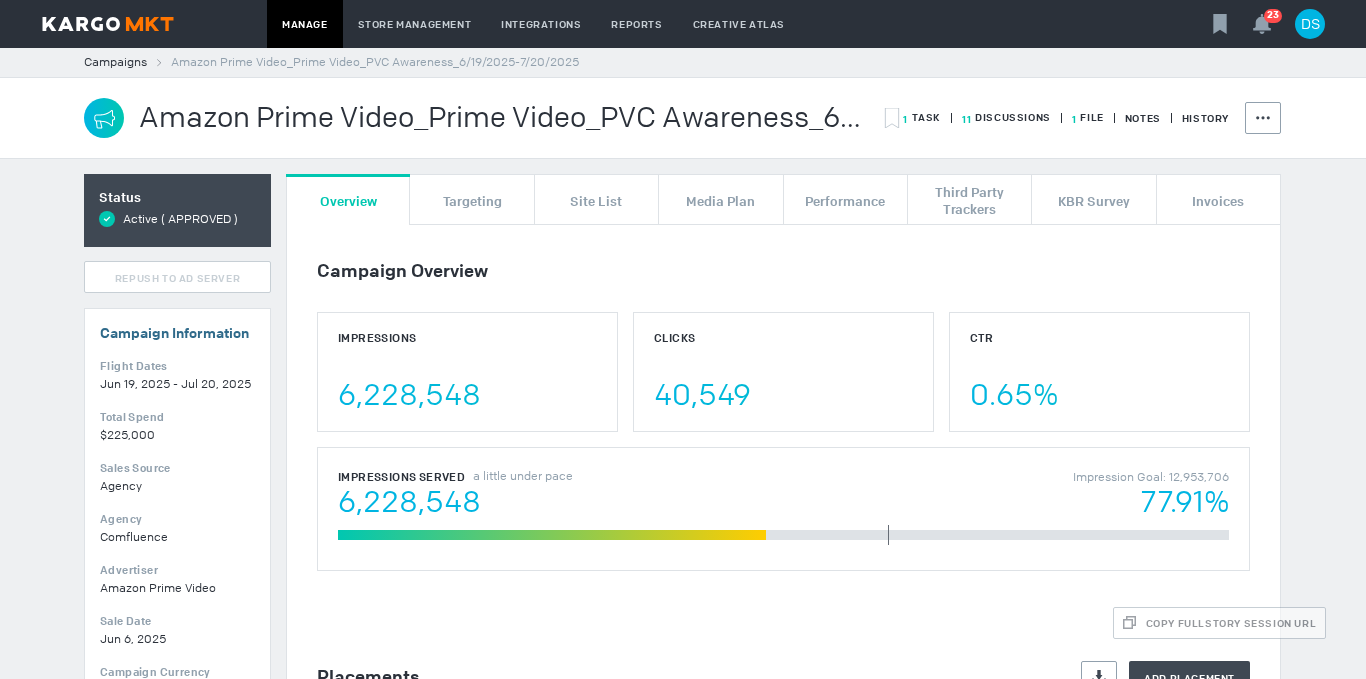 scroll, scrollTop: 0, scrollLeft: 0, axis: both 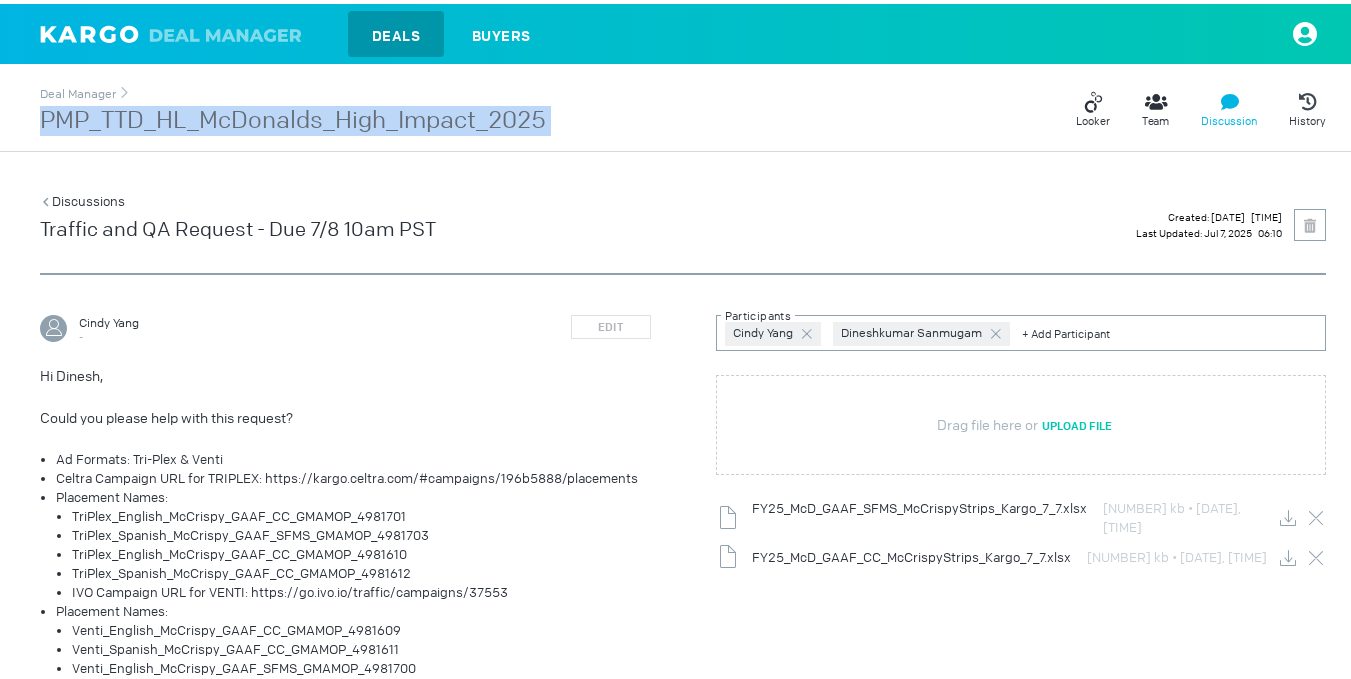 drag, startPoint x: 575, startPoint y: 102, endPoint x: 41, endPoint y: 136, distance: 535.0813 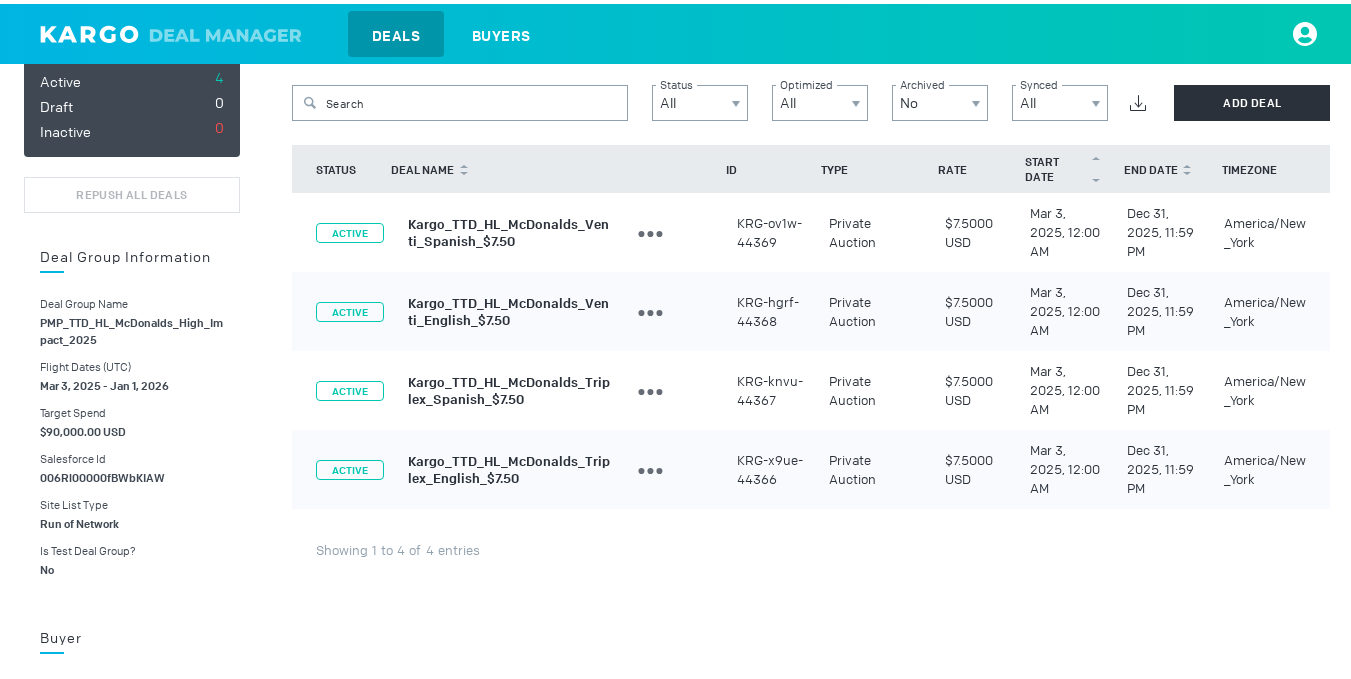 scroll, scrollTop: 400, scrollLeft: 0, axis: vertical 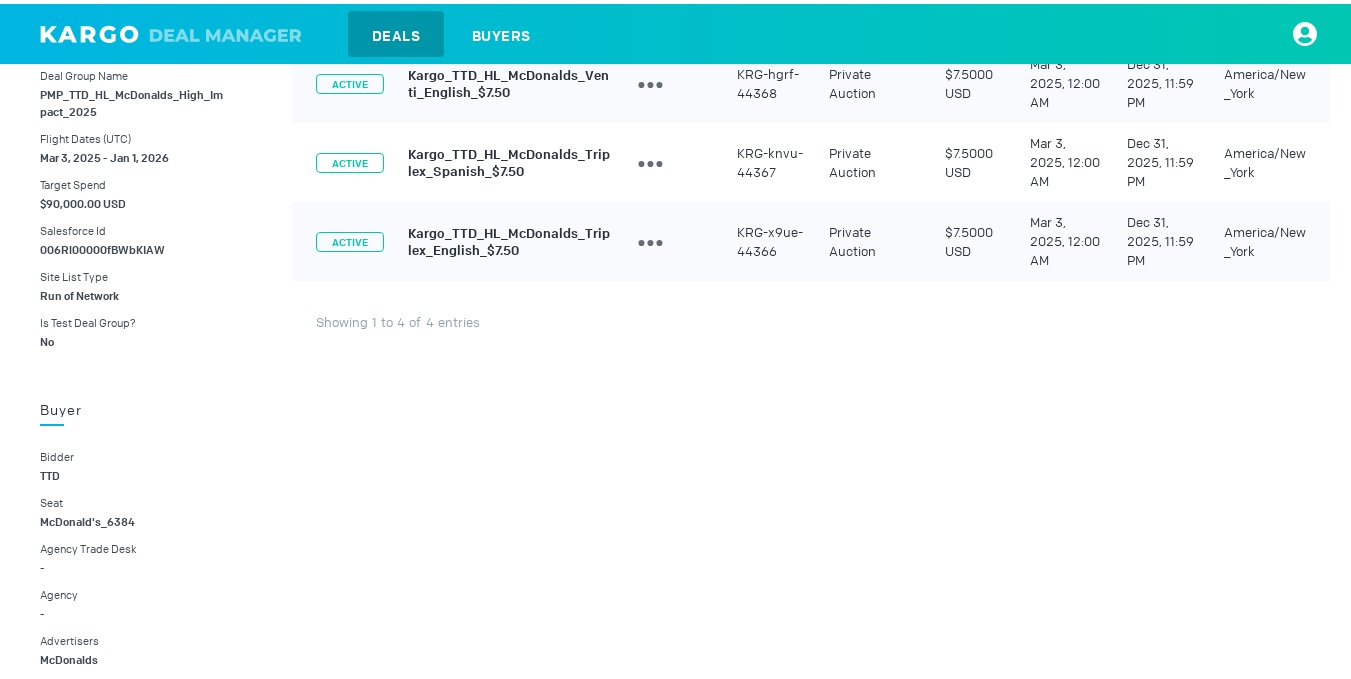 click on "006Rl00000fBWbKIAW" at bounding box center [102, 246] 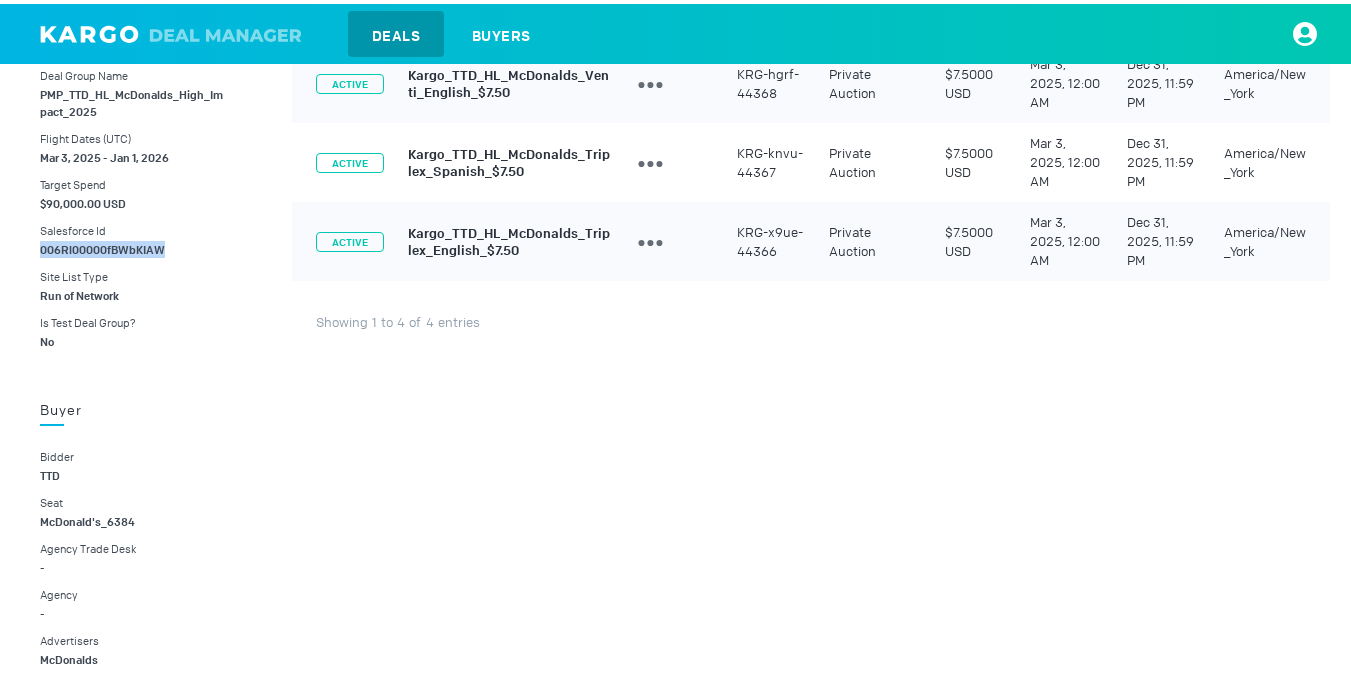 click on "006Rl00000fBWbKIAW" at bounding box center (102, 246) 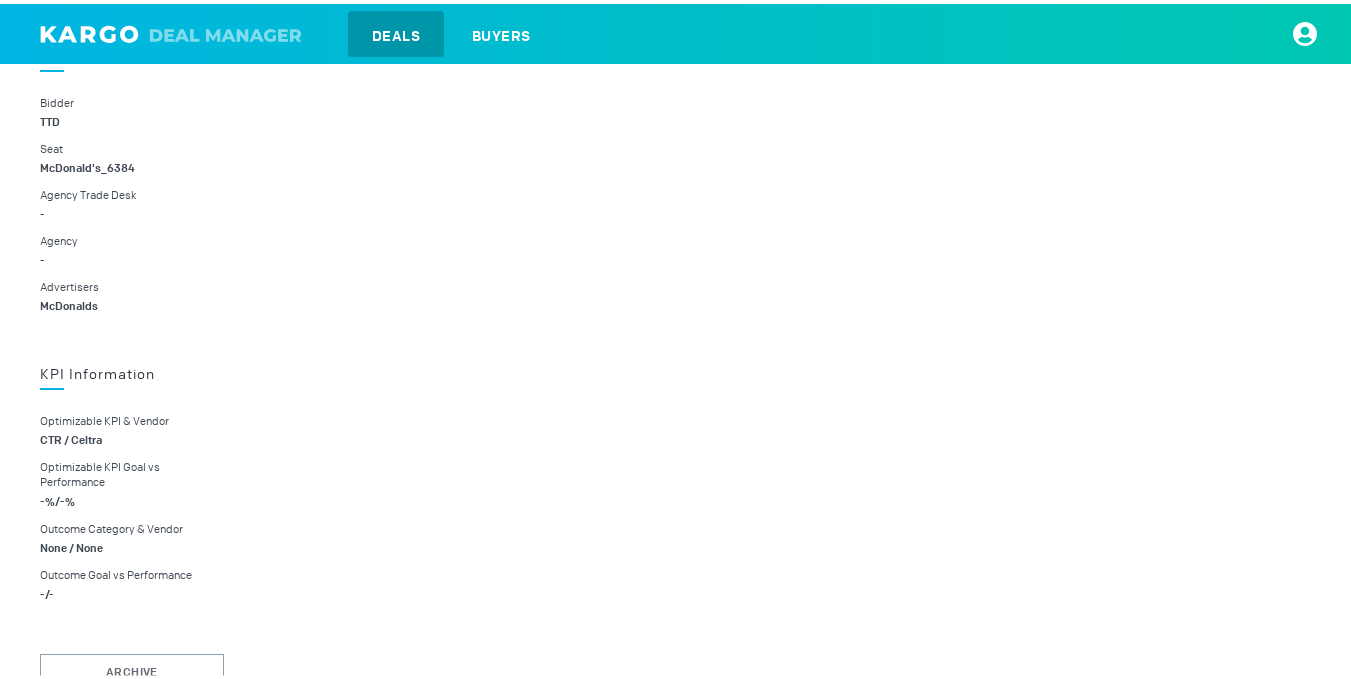 scroll, scrollTop: 800, scrollLeft: 0, axis: vertical 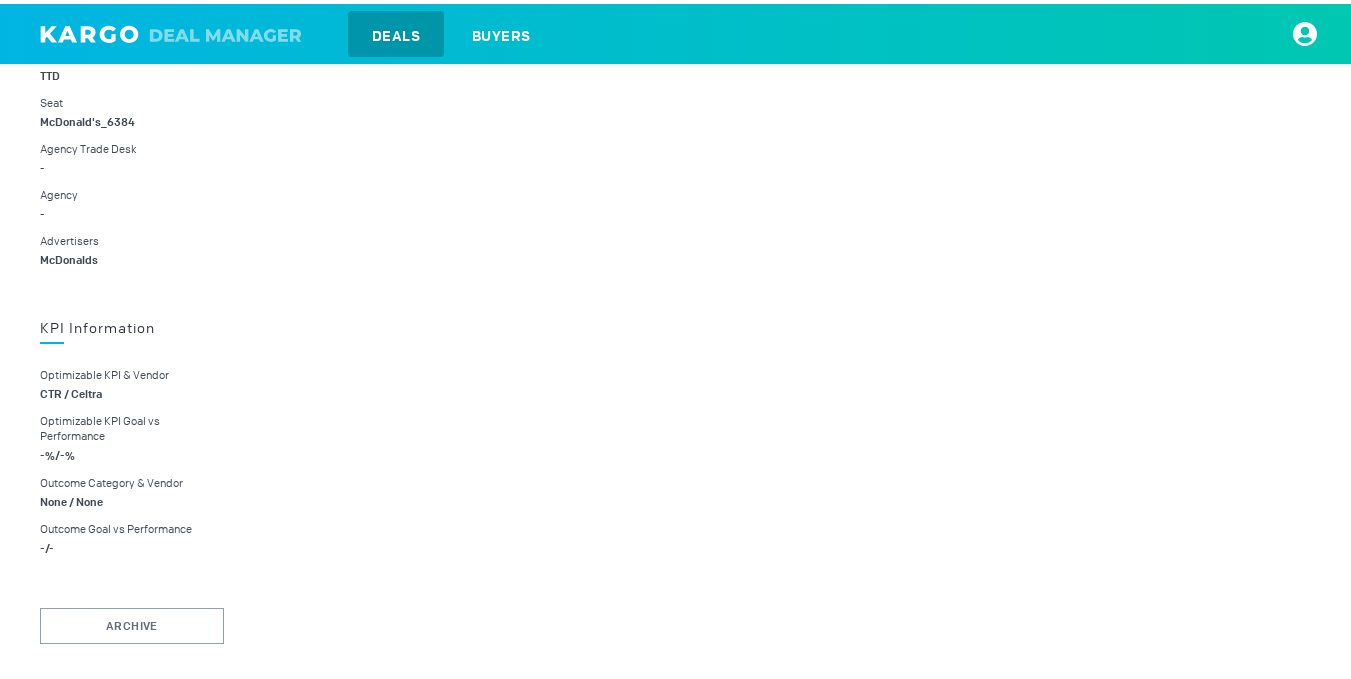 click on "McDonalds" at bounding box center (69, 256) 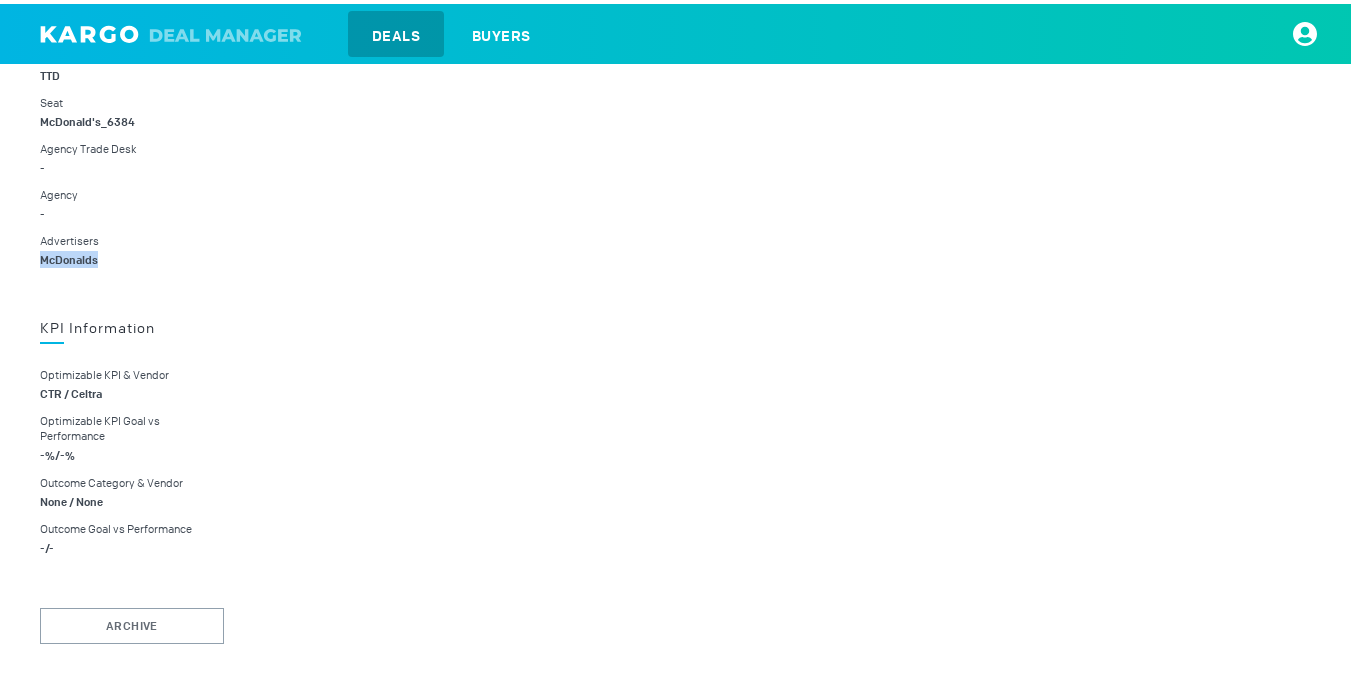 click on "McDonalds" at bounding box center [69, 256] 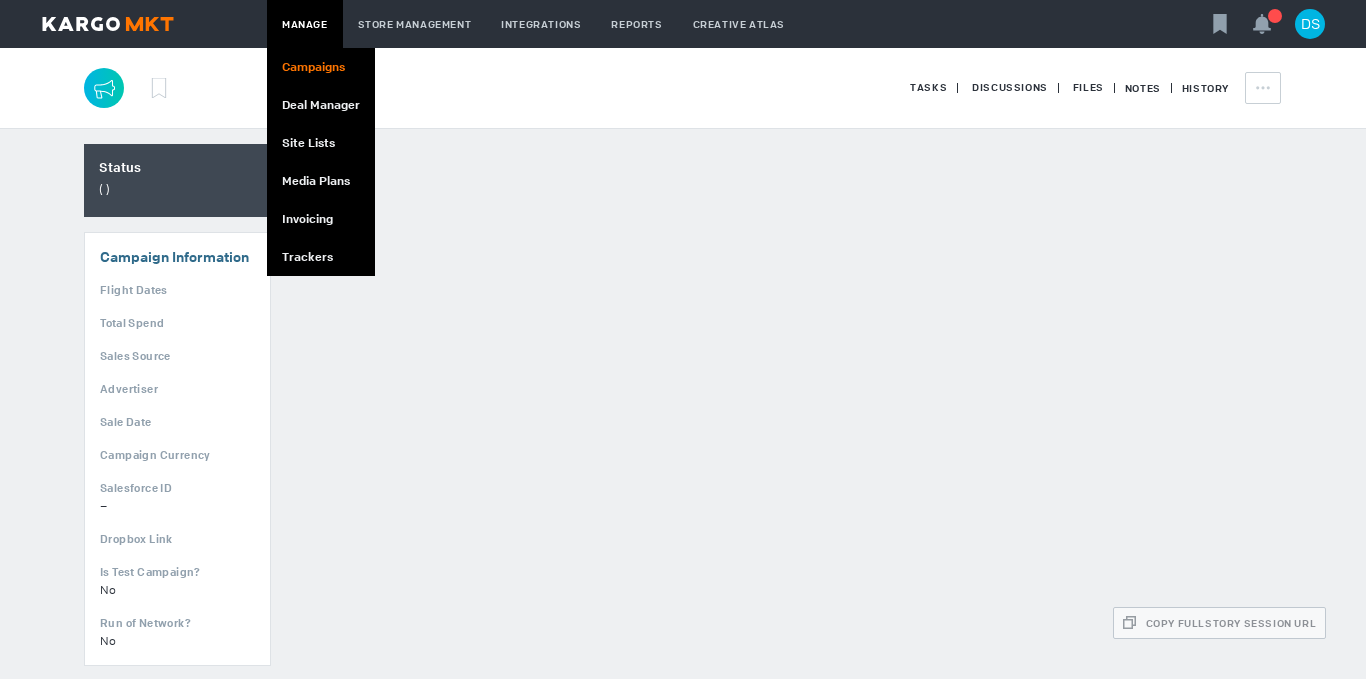 scroll, scrollTop: 0, scrollLeft: 0, axis: both 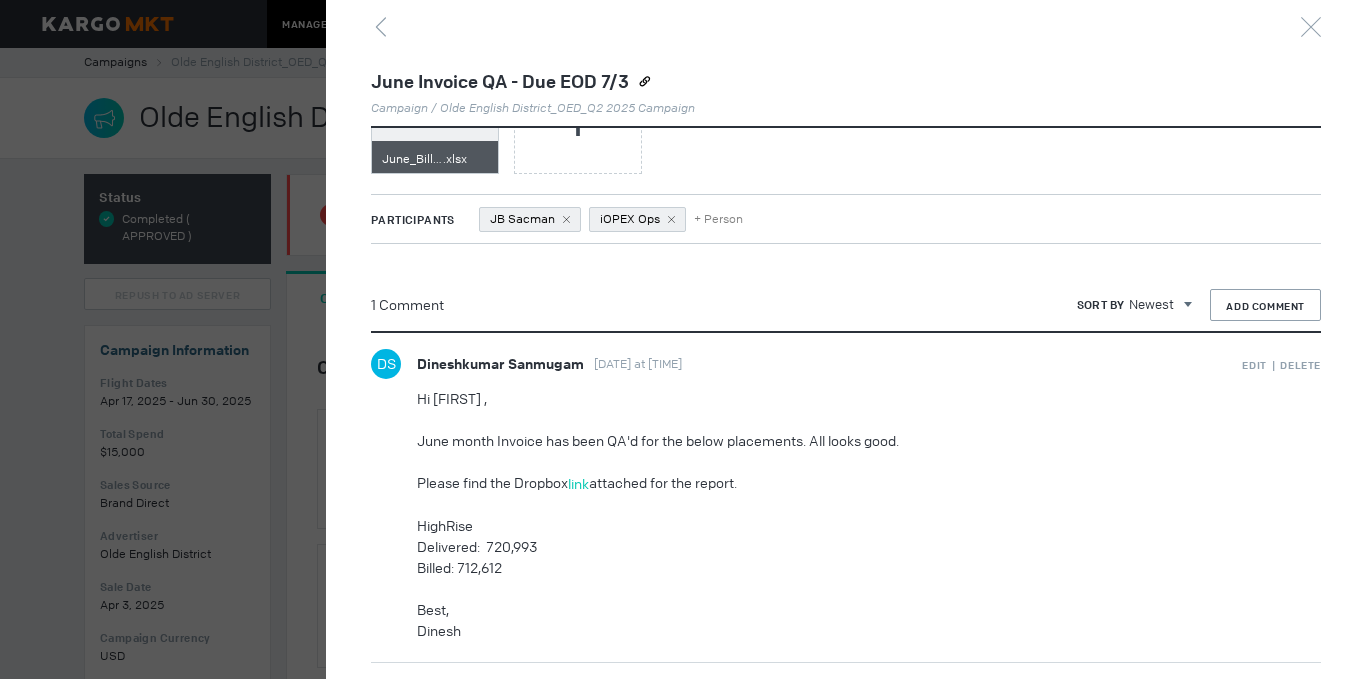 click on "Delivered:  720,993" at bounding box center [824, 547] 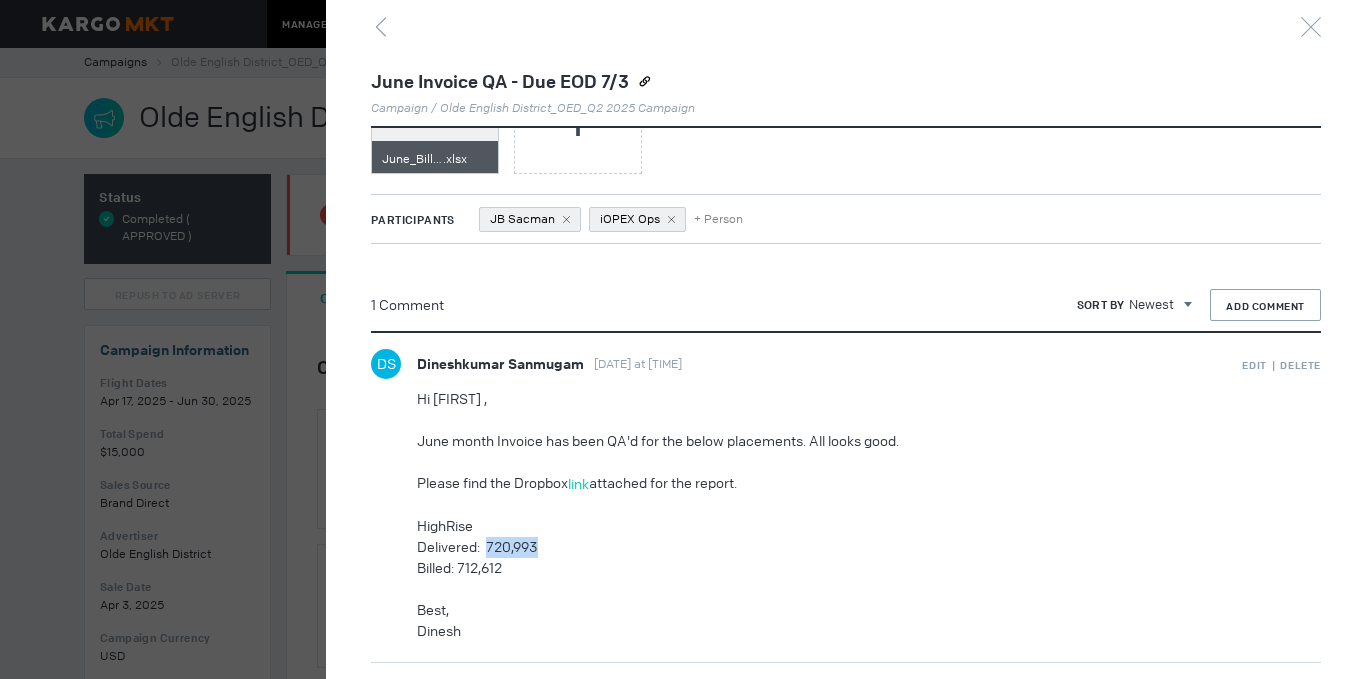 click on "Delivered:  720,993" at bounding box center [824, 547] 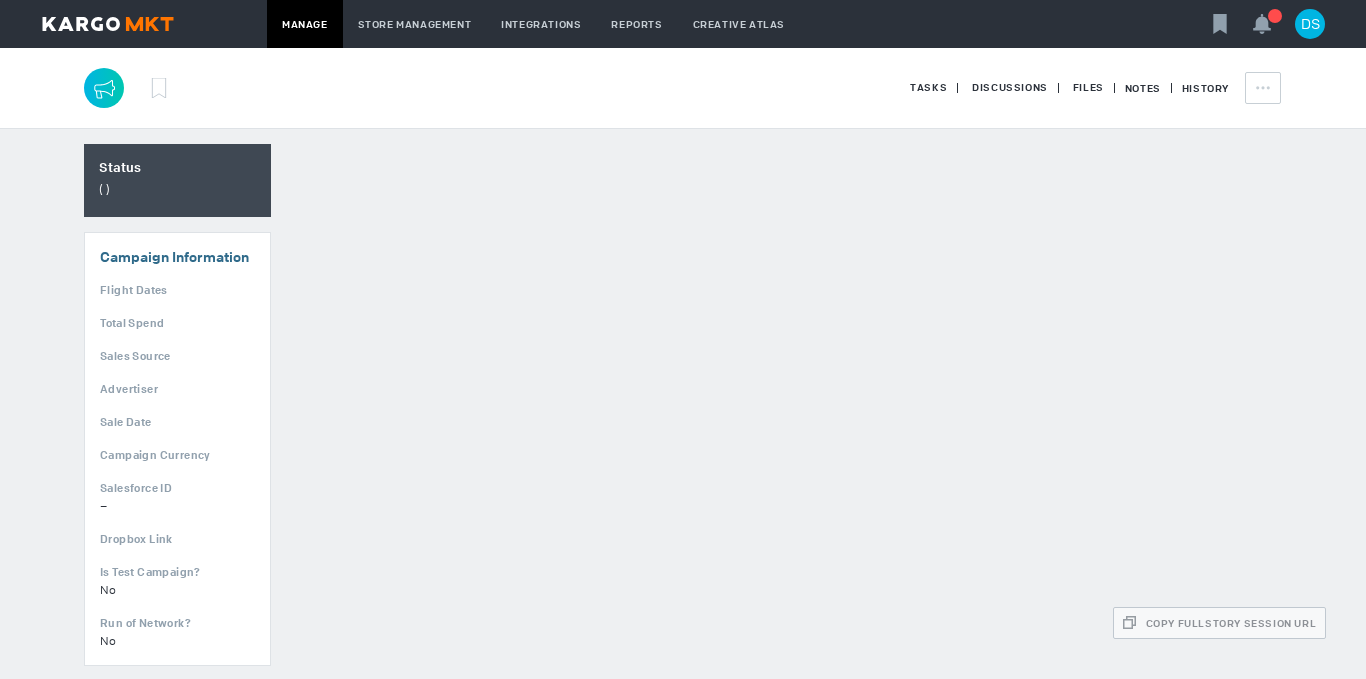 scroll, scrollTop: 0, scrollLeft: 0, axis: both 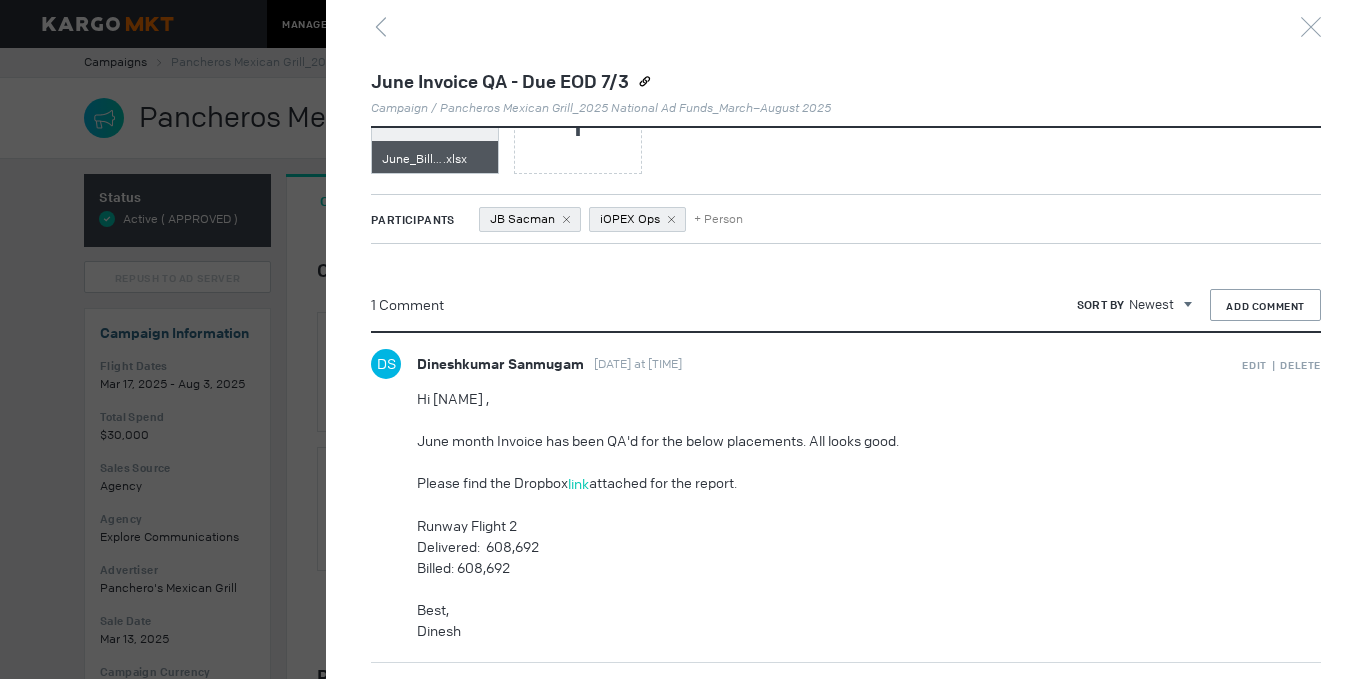 click on "Delivered:  608,692" at bounding box center (824, 547) 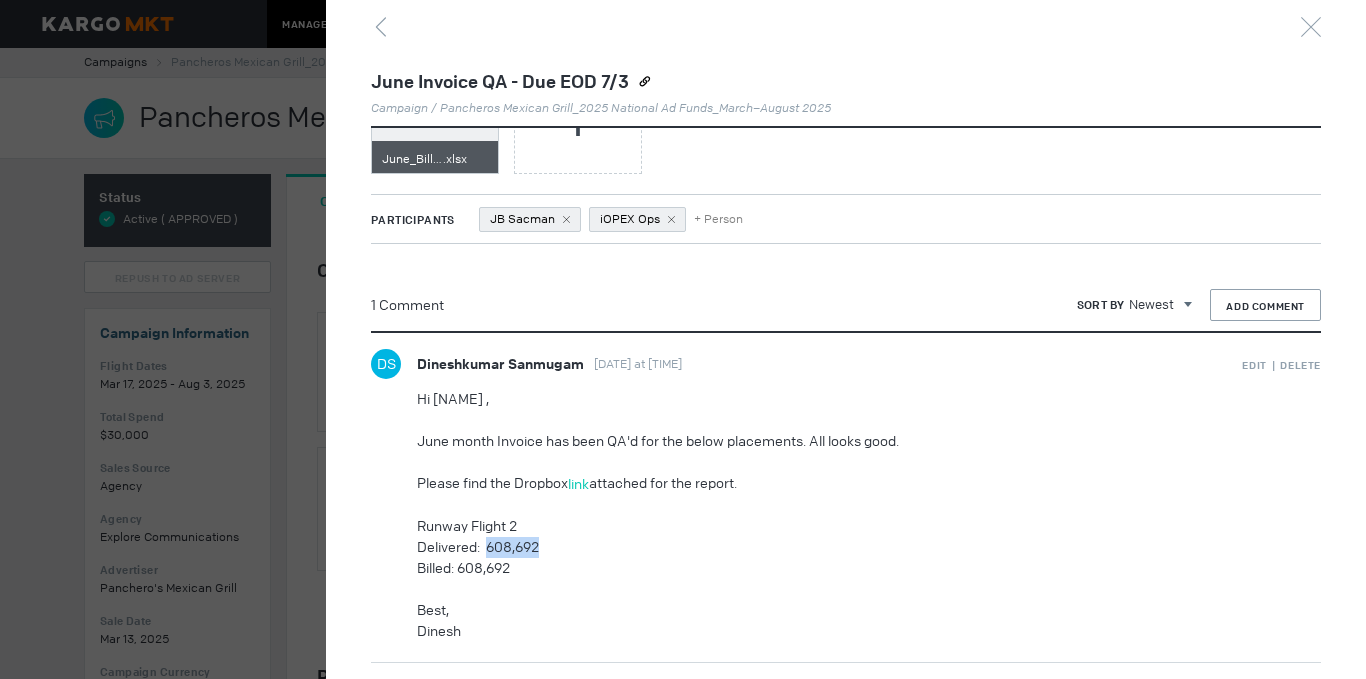click on "Delivered:  608,692" at bounding box center [824, 547] 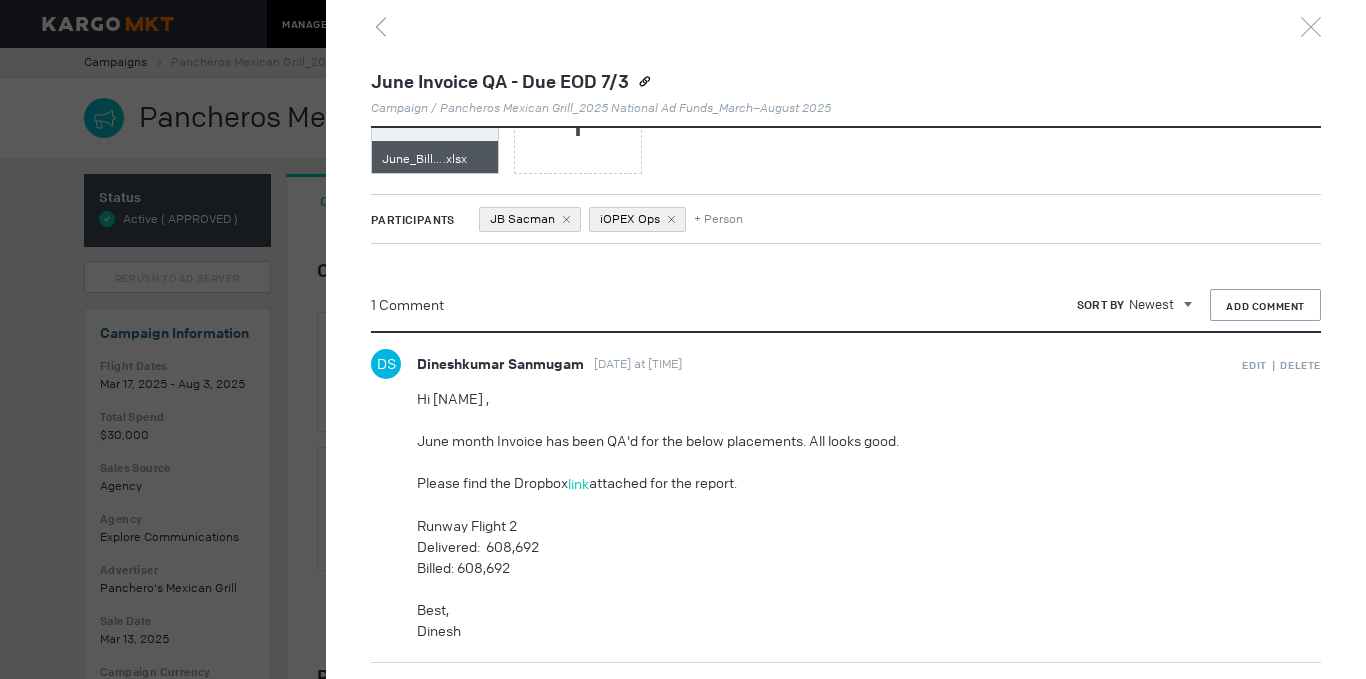 click on "link" at bounding box center (578, 484) 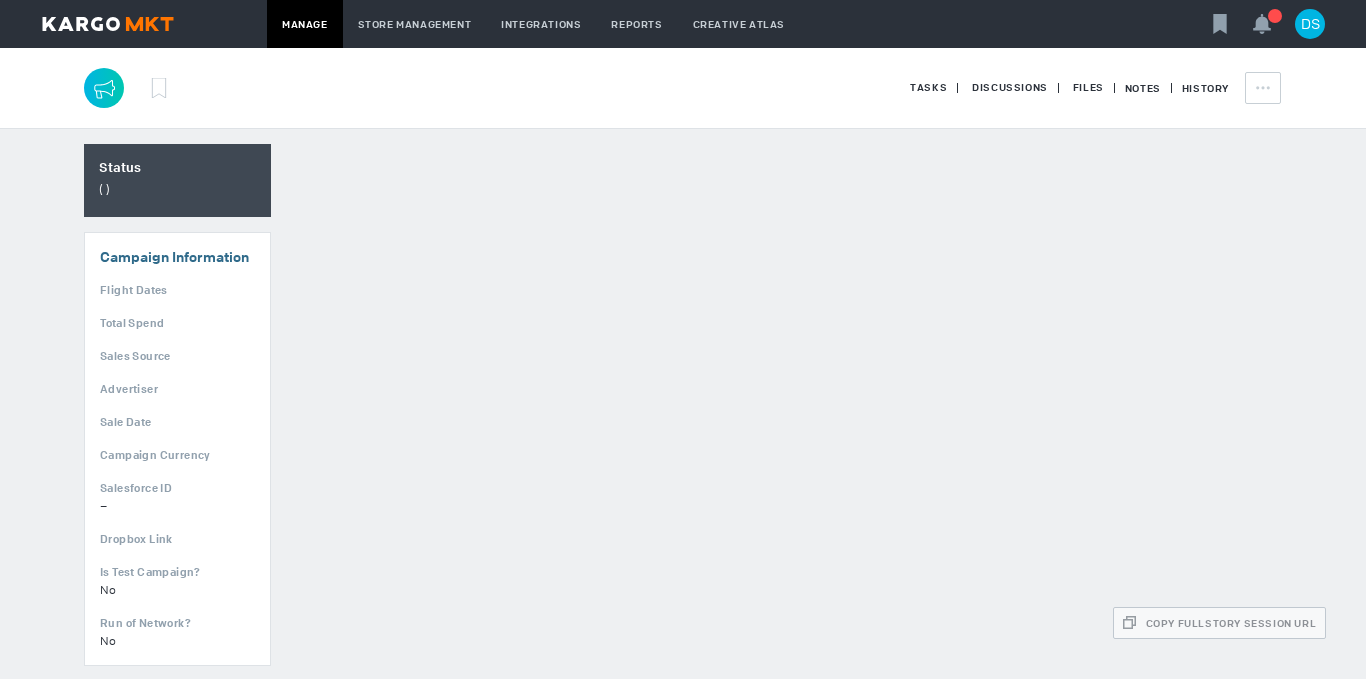 scroll, scrollTop: 0, scrollLeft: 0, axis: both 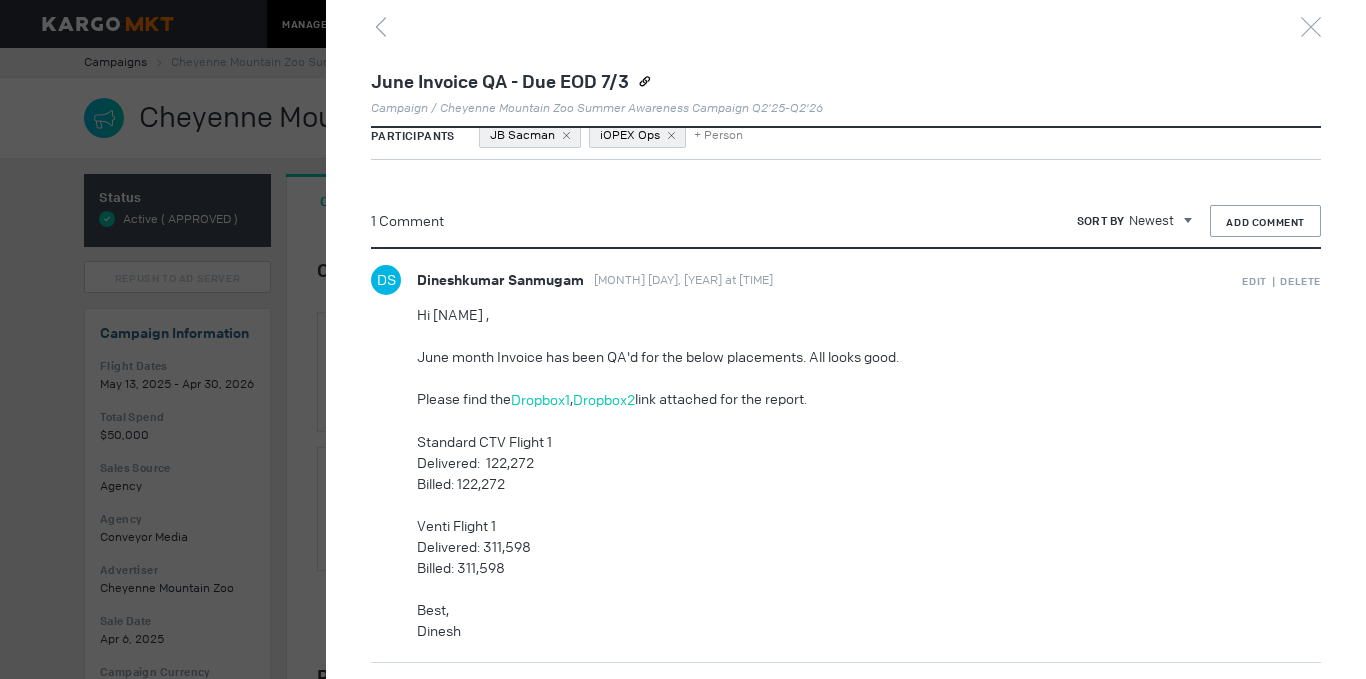 click on "Delivered:  122,272" at bounding box center [824, 463] 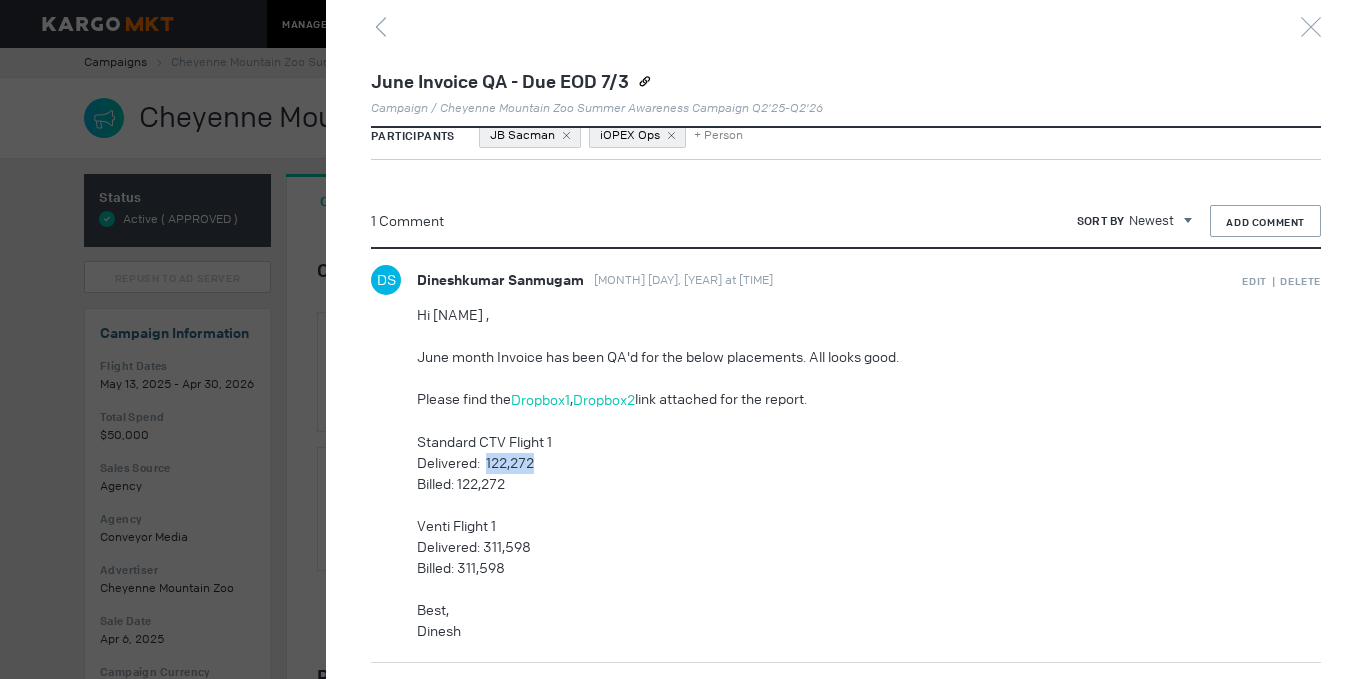click on "Delivered:  122,272" at bounding box center (824, 463) 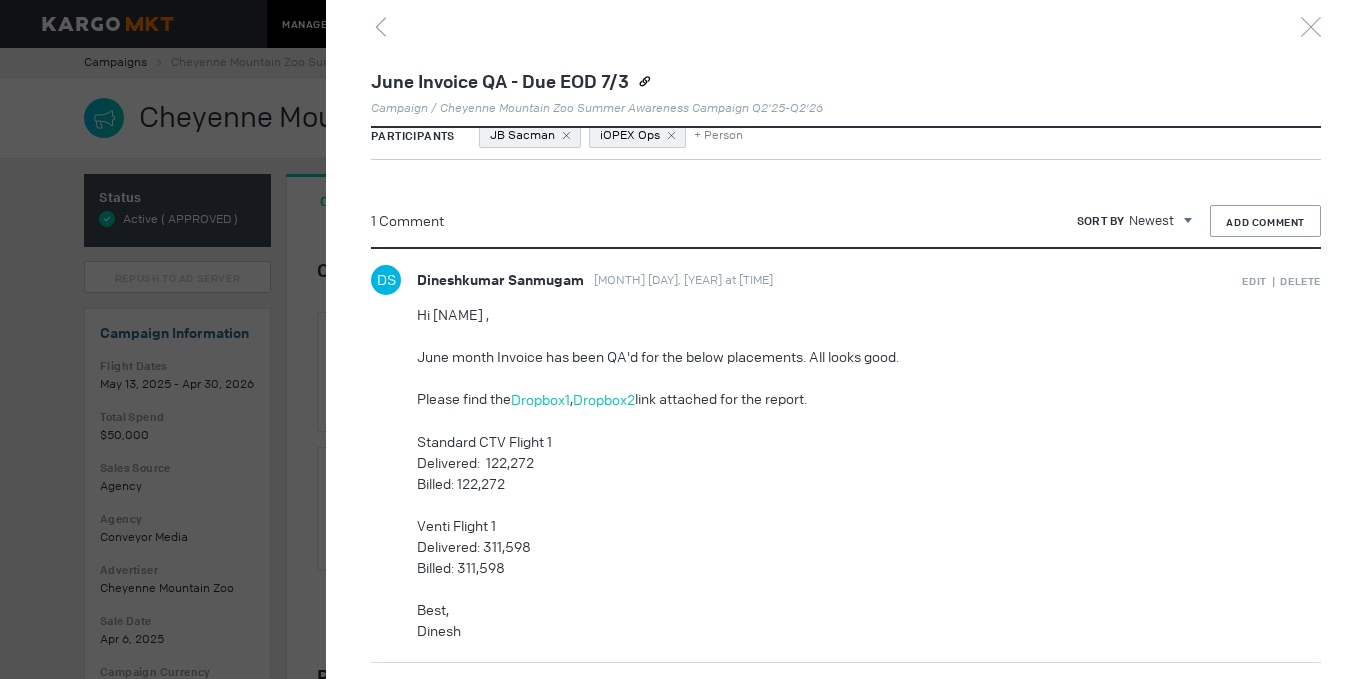 click on "Delivered: 311,598" at bounding box center (824, 547) 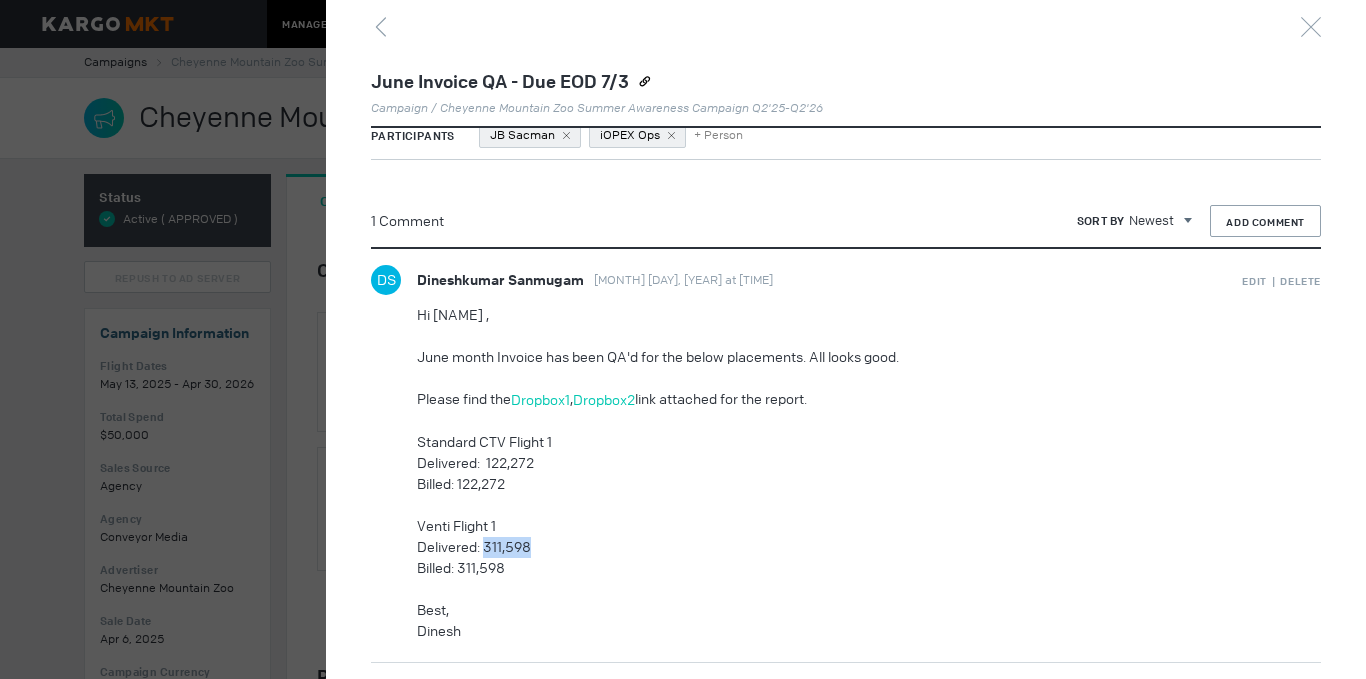 click on "Delivered: 311,598" at bounding box center (824, 547) 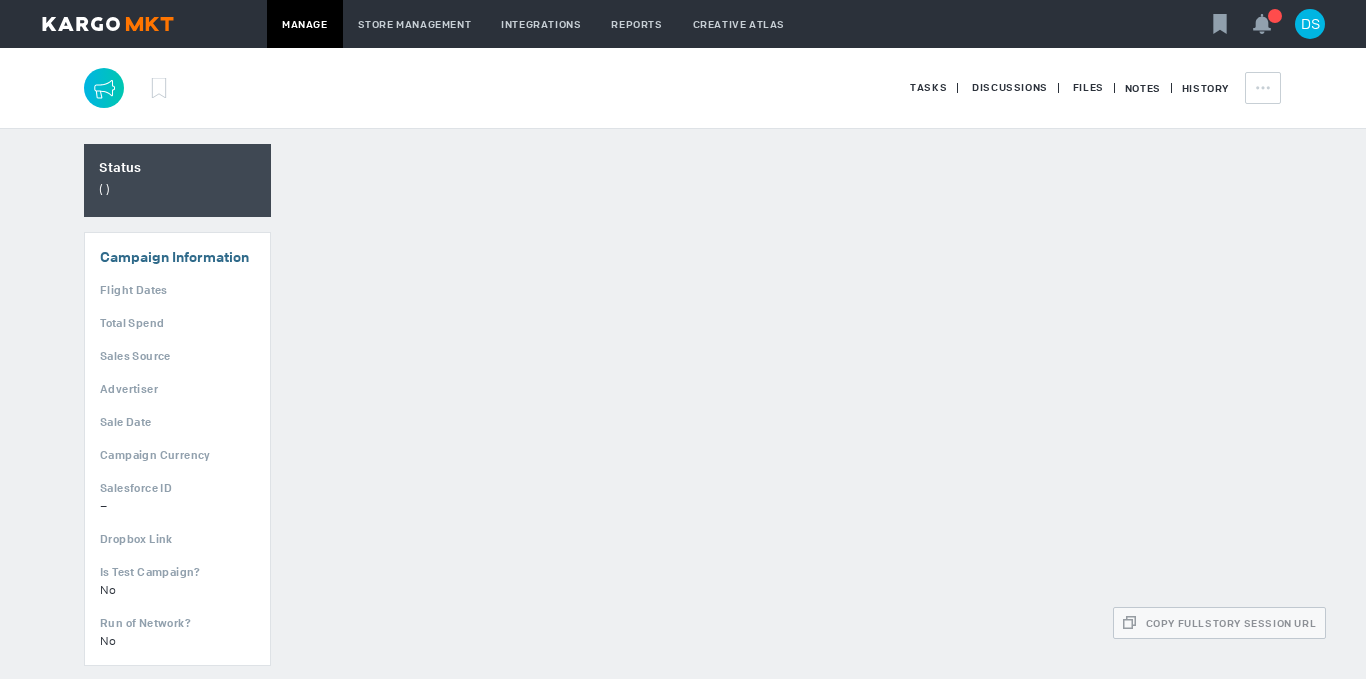 scroll, scrollTop: 0, scrollLeft: 0, axis: both 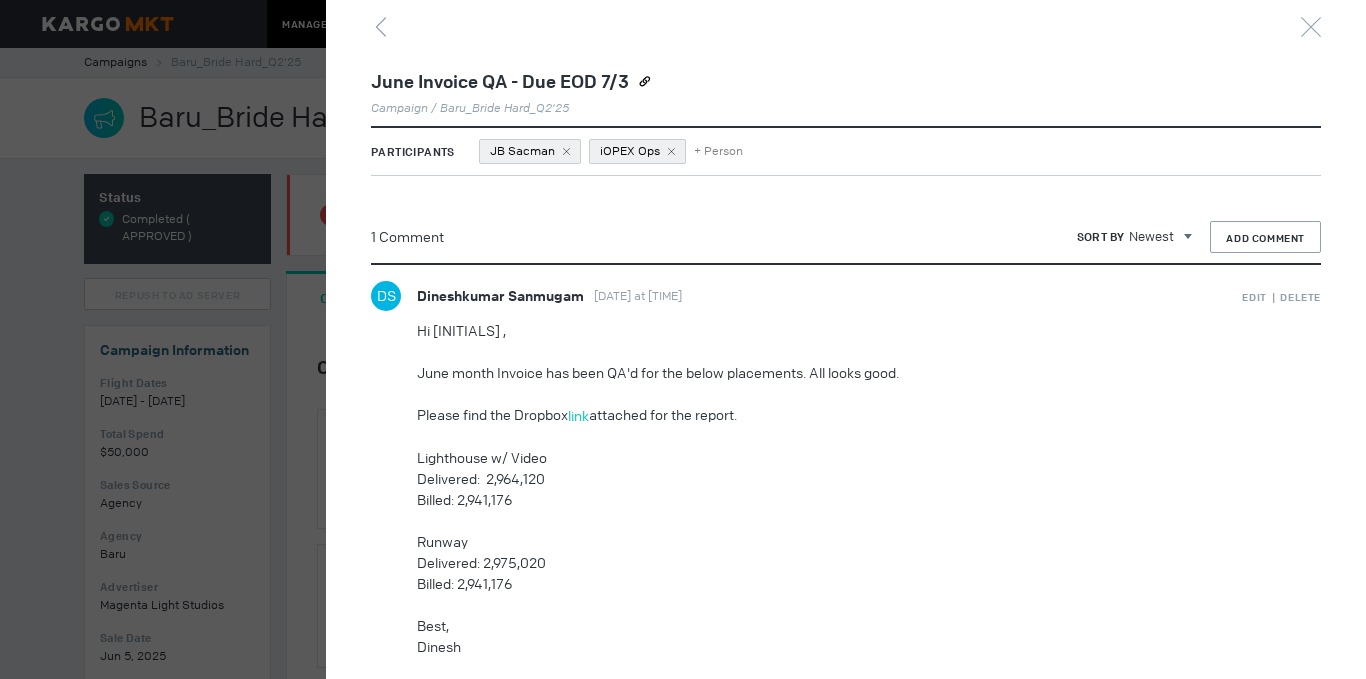 click on "Delivered:  2,964,120" at bounding box center [824, 479] 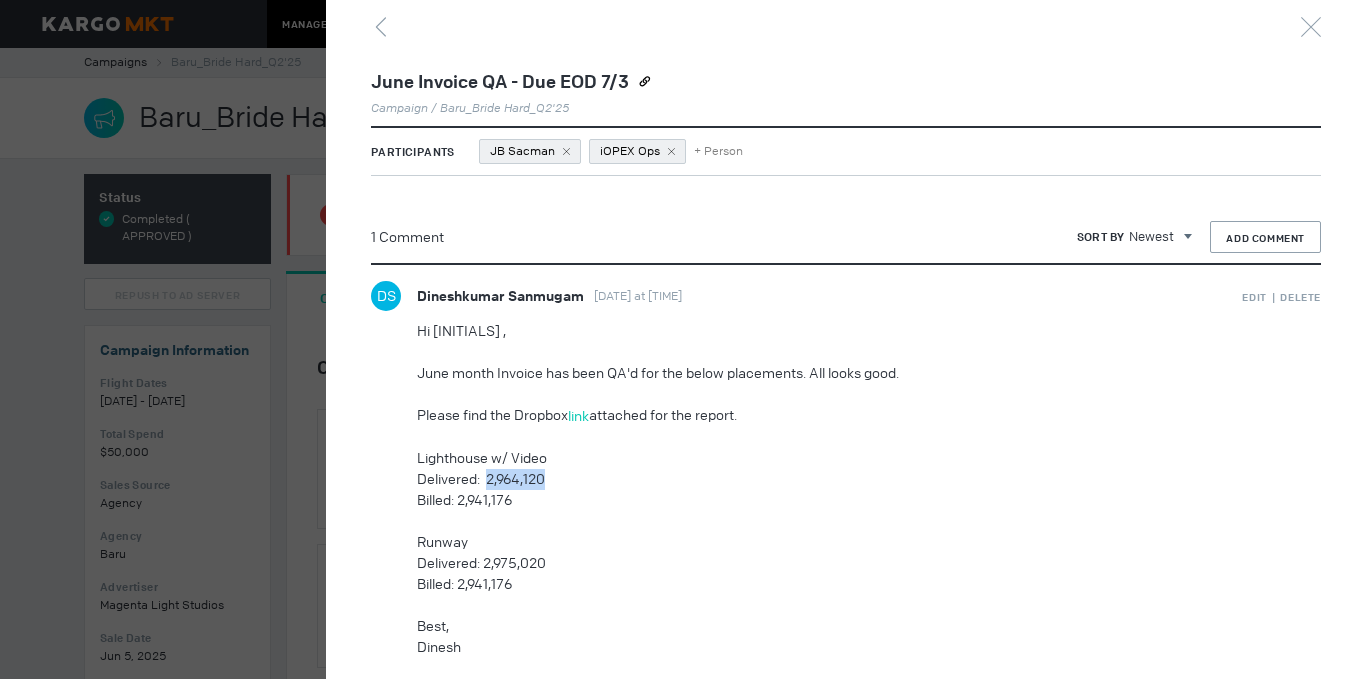 click on "Delivered:  2,964,120" at bounding box center (824, 479) 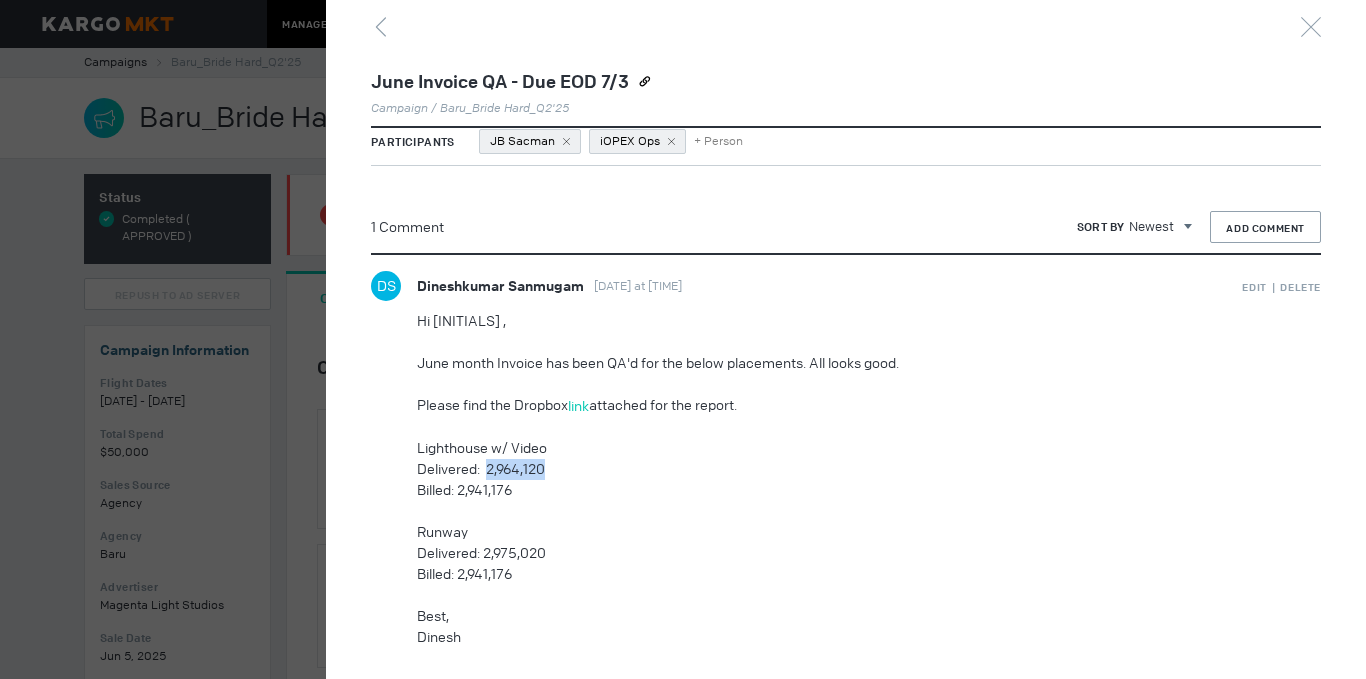 scroll, scrollTop: 616, scrollLeft: 0, axis: vertical 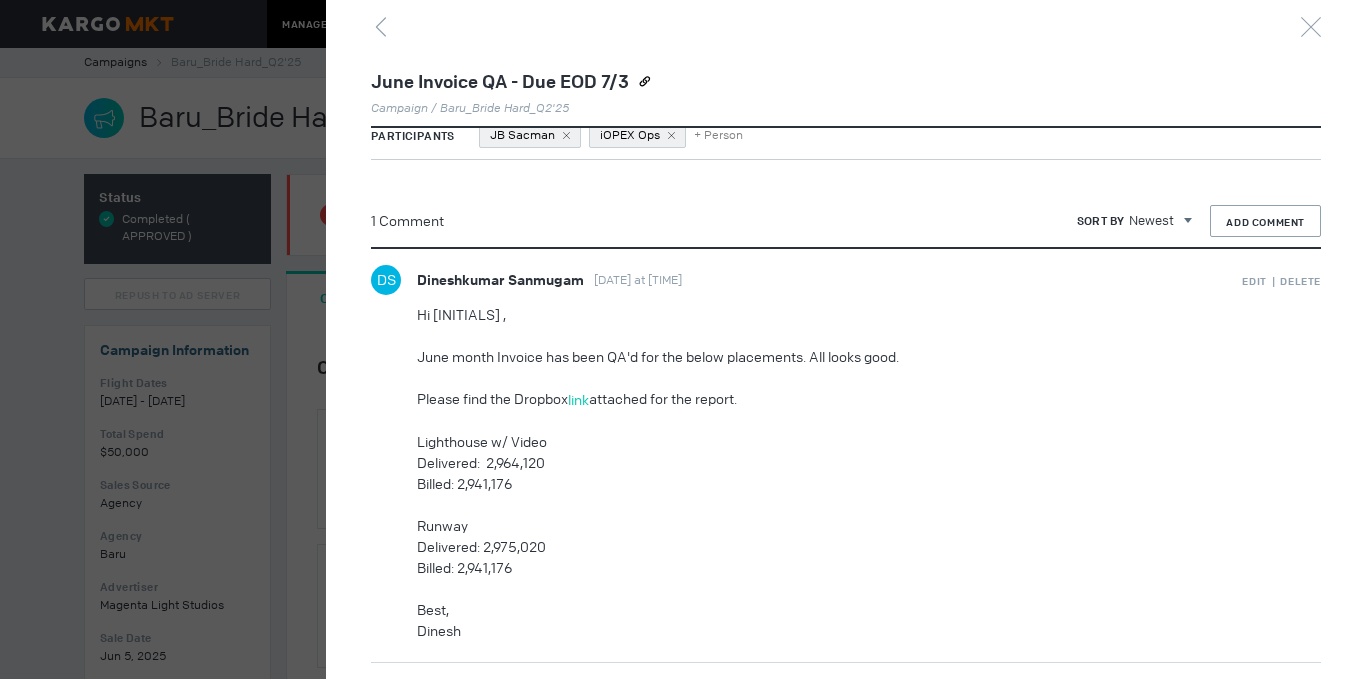 click on "Delivered: 2,975,020" at bounding box center [824, 547] 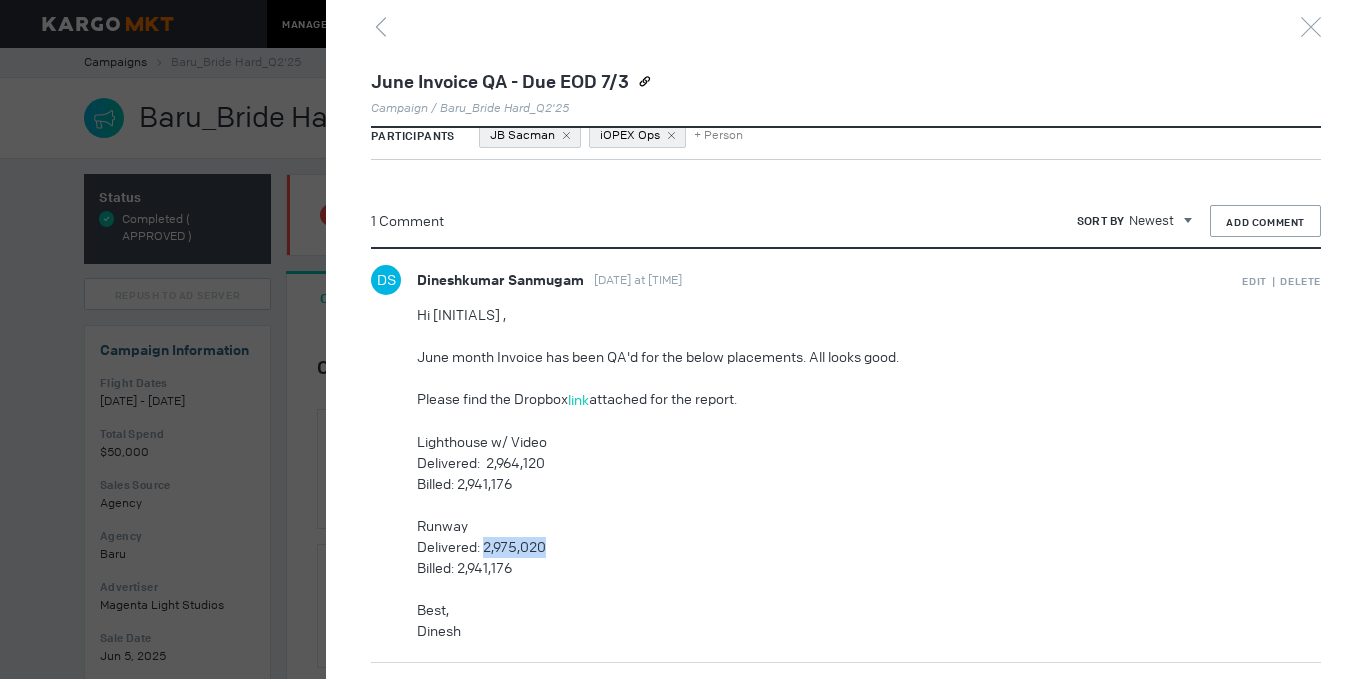 click on "Delivered: 2,975,020" at bounding box center (824, 547) 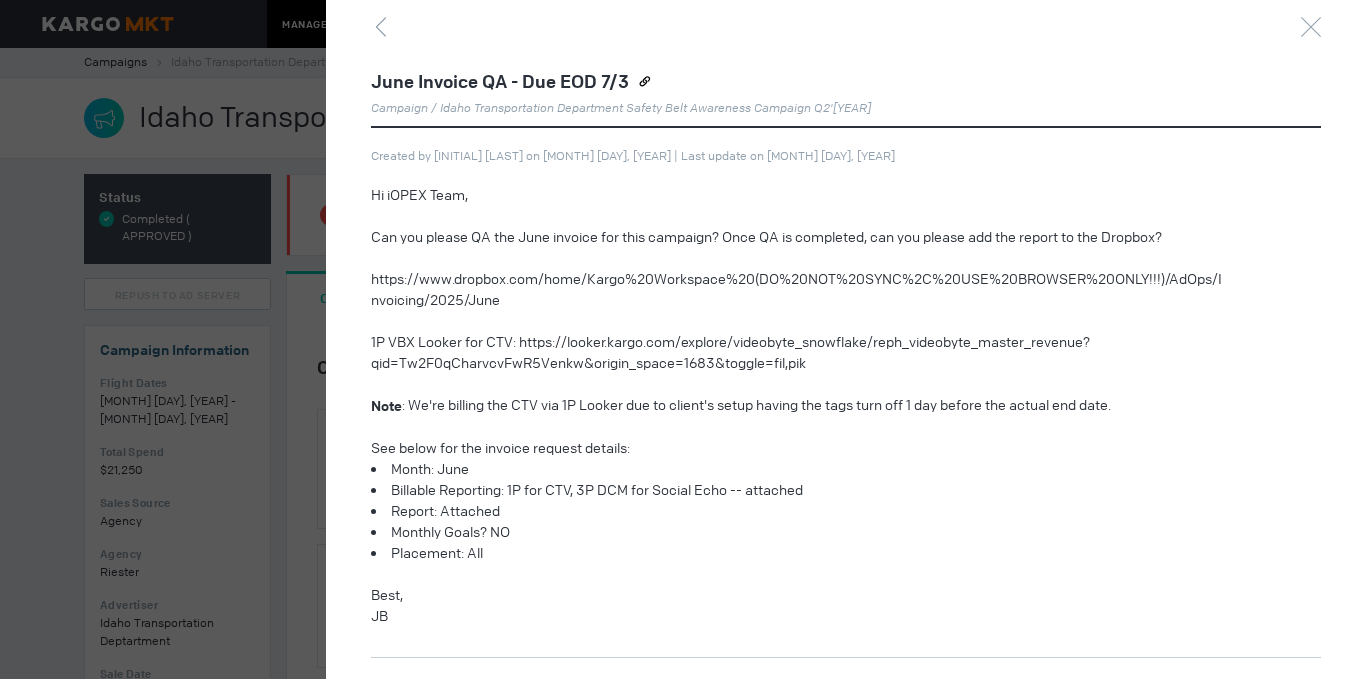 scroll, scrollTop: 0, scrollLeft: 0, axis: both 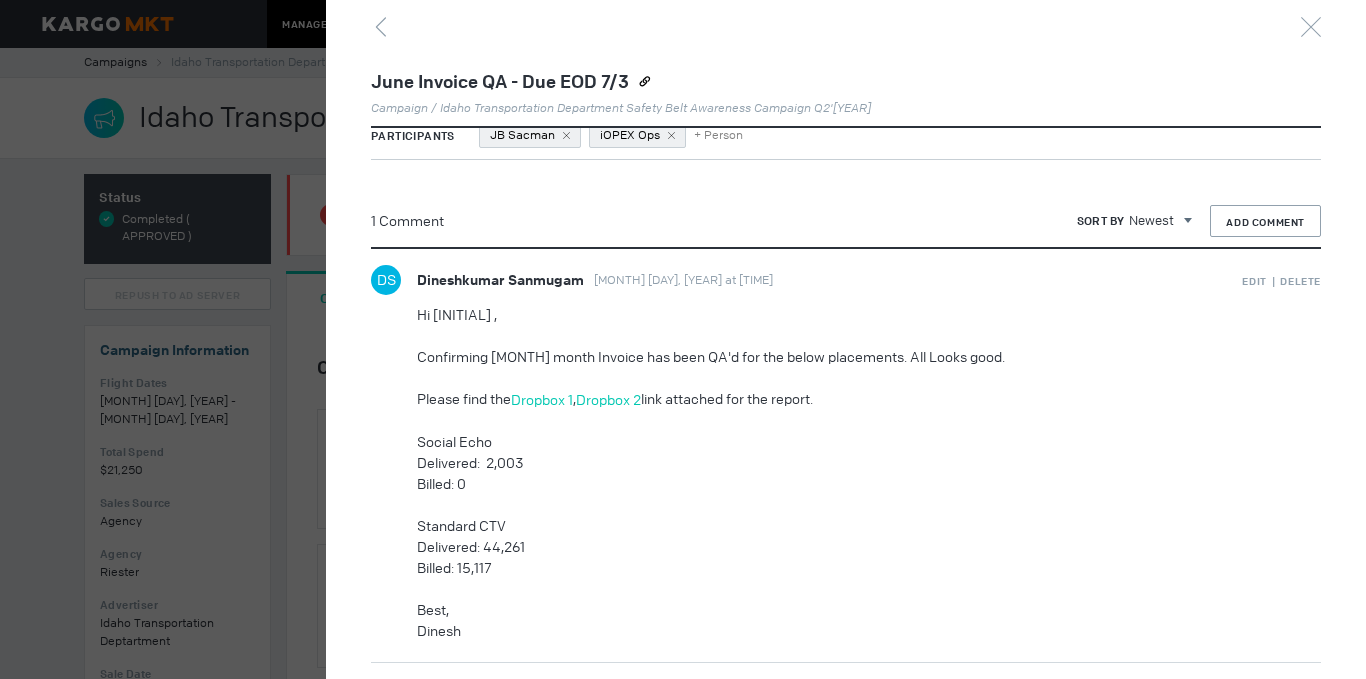 click on "Delivered:  2,003" at bounding box center (824, 463) 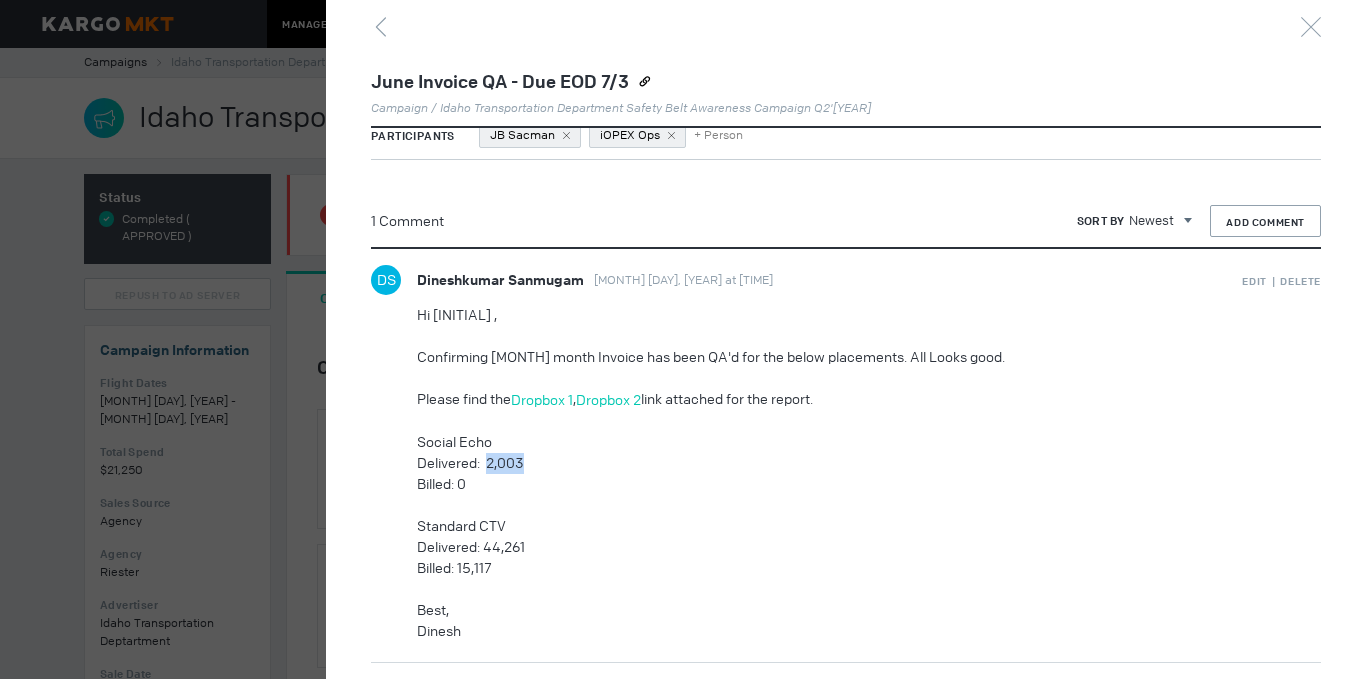 click on "Delivered:  2,003" at bounding box center [824, 463] 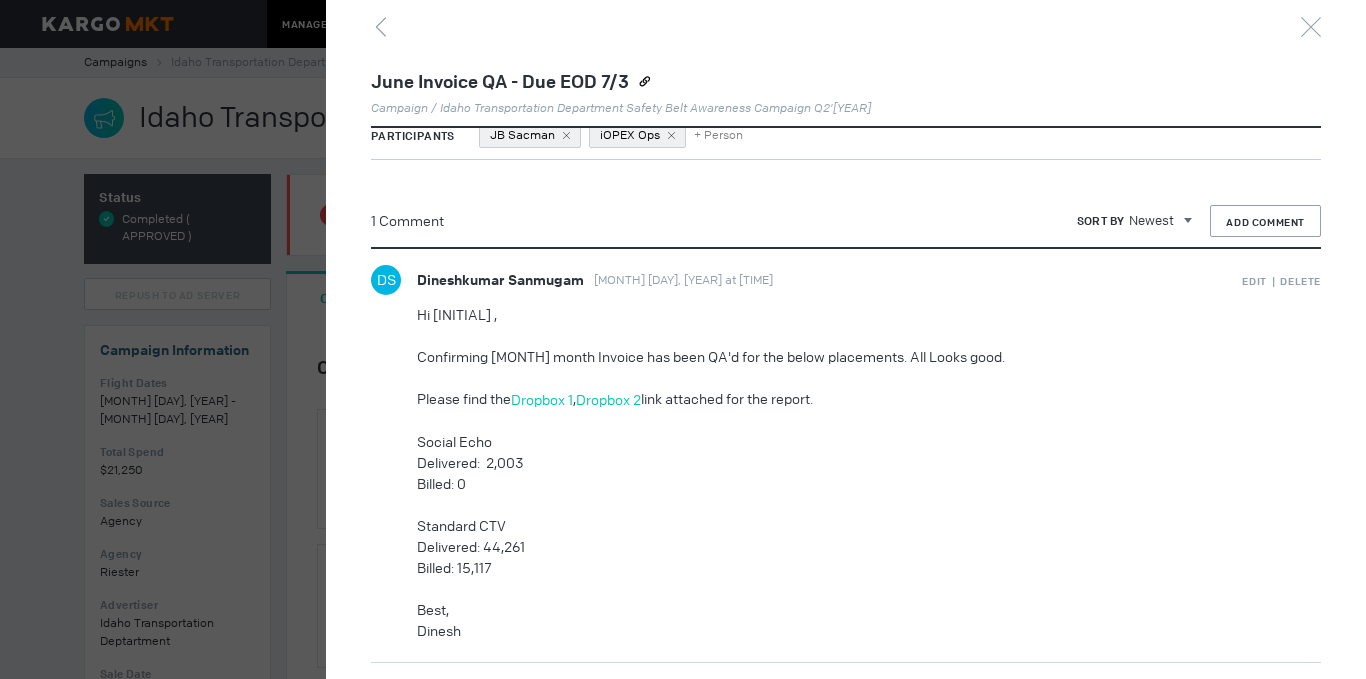 click on "Delivered: 44,261" at bounding box center (824, 547) 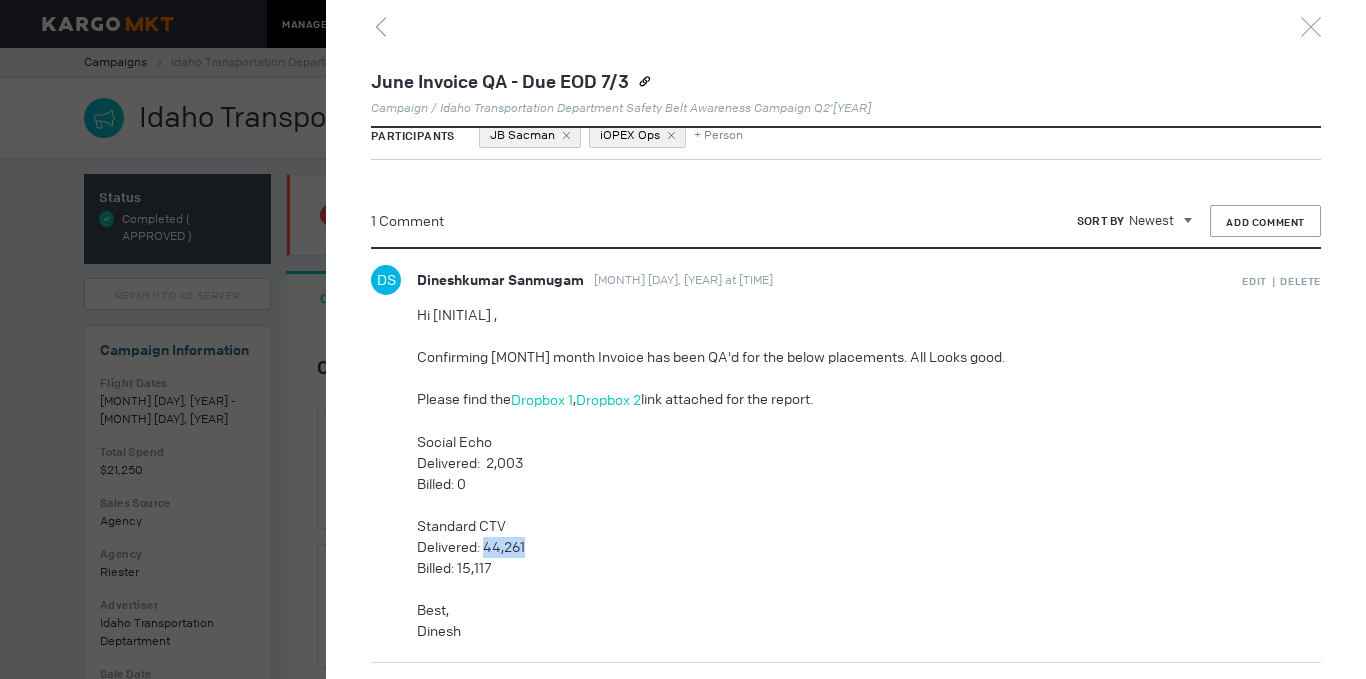 click on "Delivered: 44,261" at bounding box center (824, 547) 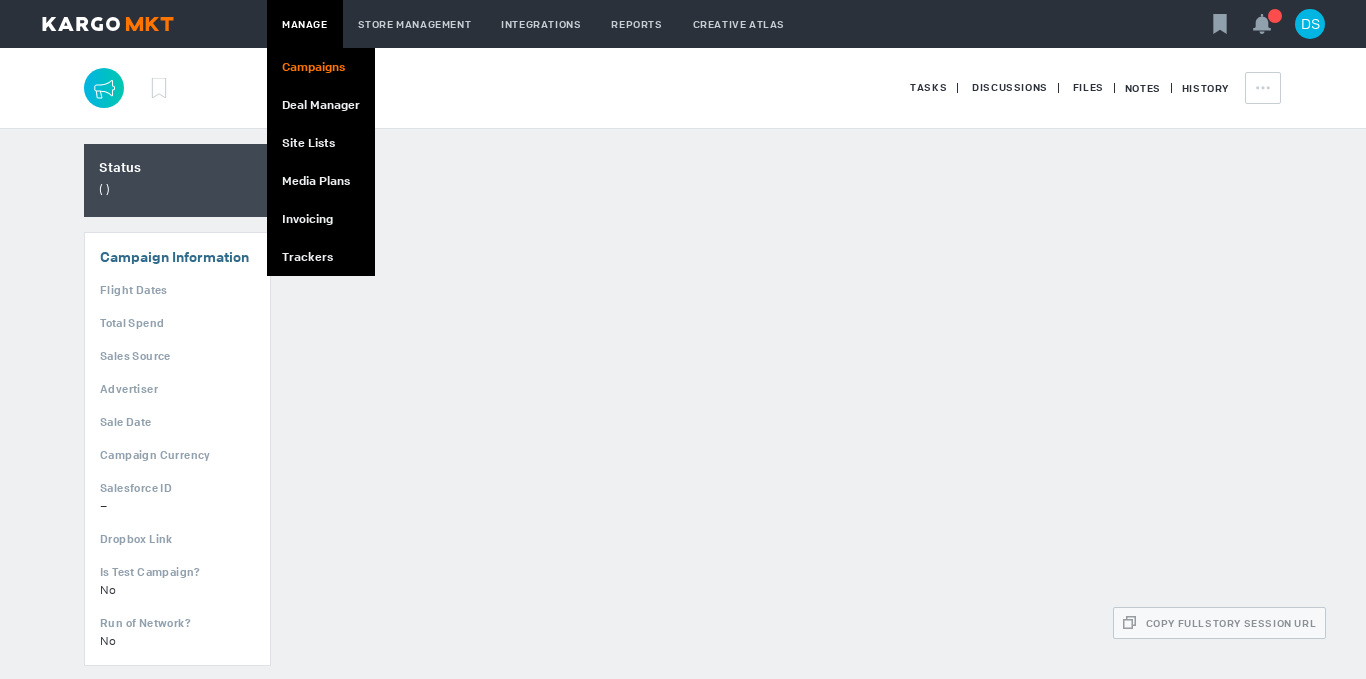 scroll, scrollTop: 0, scrollLeft: 0, axis: both 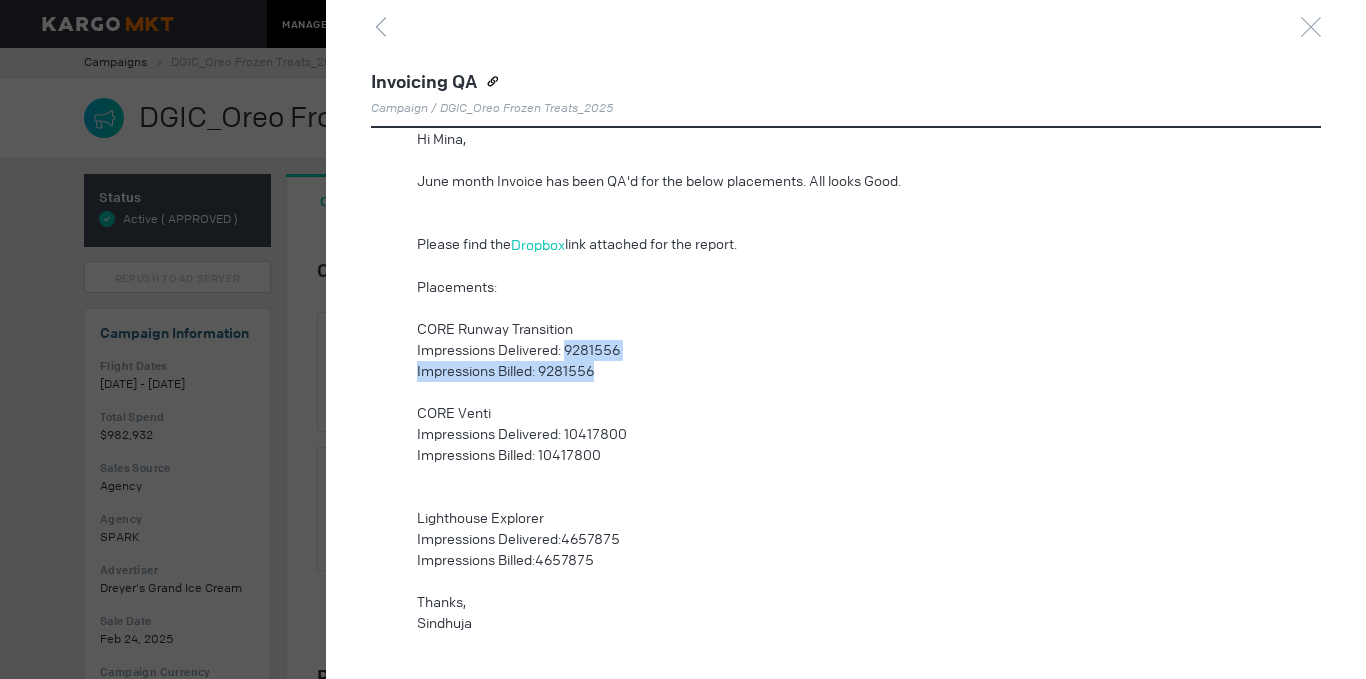drag, startPoint x: 569, startPoint y: 350, endPoint x: 690, endPoint y: 366, distance: 122.05327 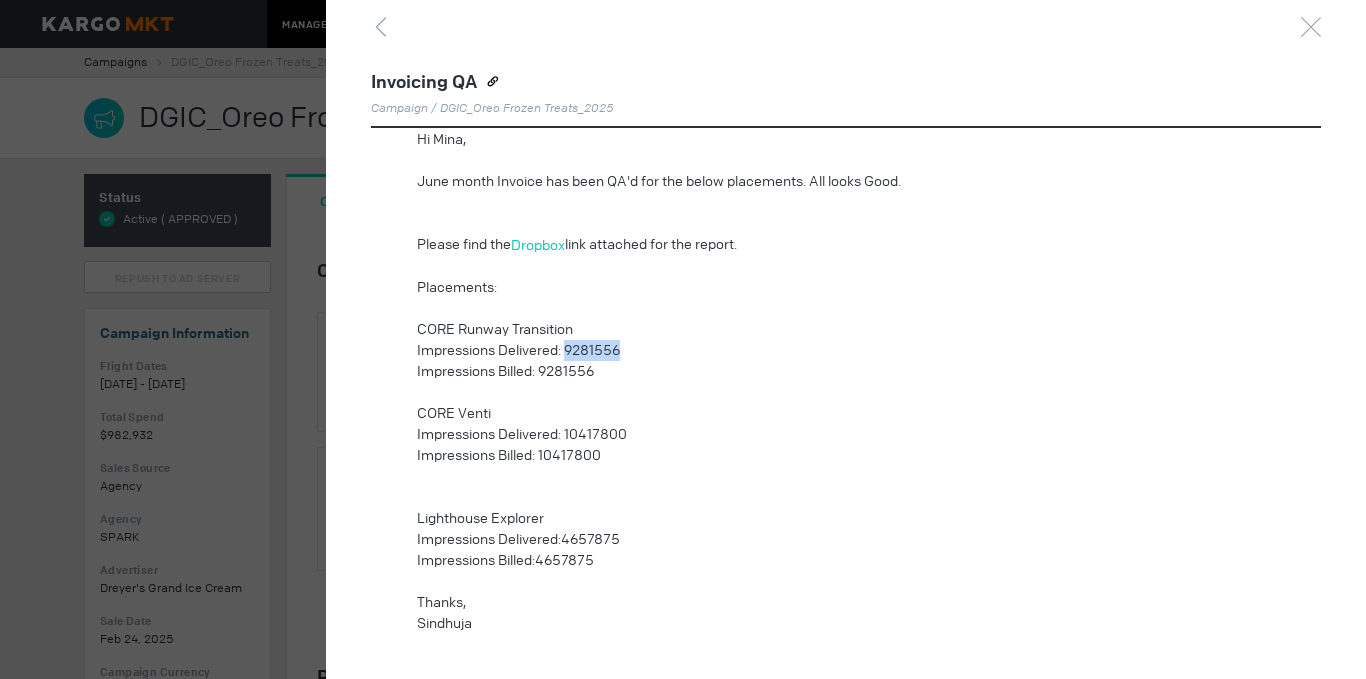 drag, startPoint x: 565, startPoint y: 352, endPoint x: 629, endPoint y: 353, distance: 64.00781 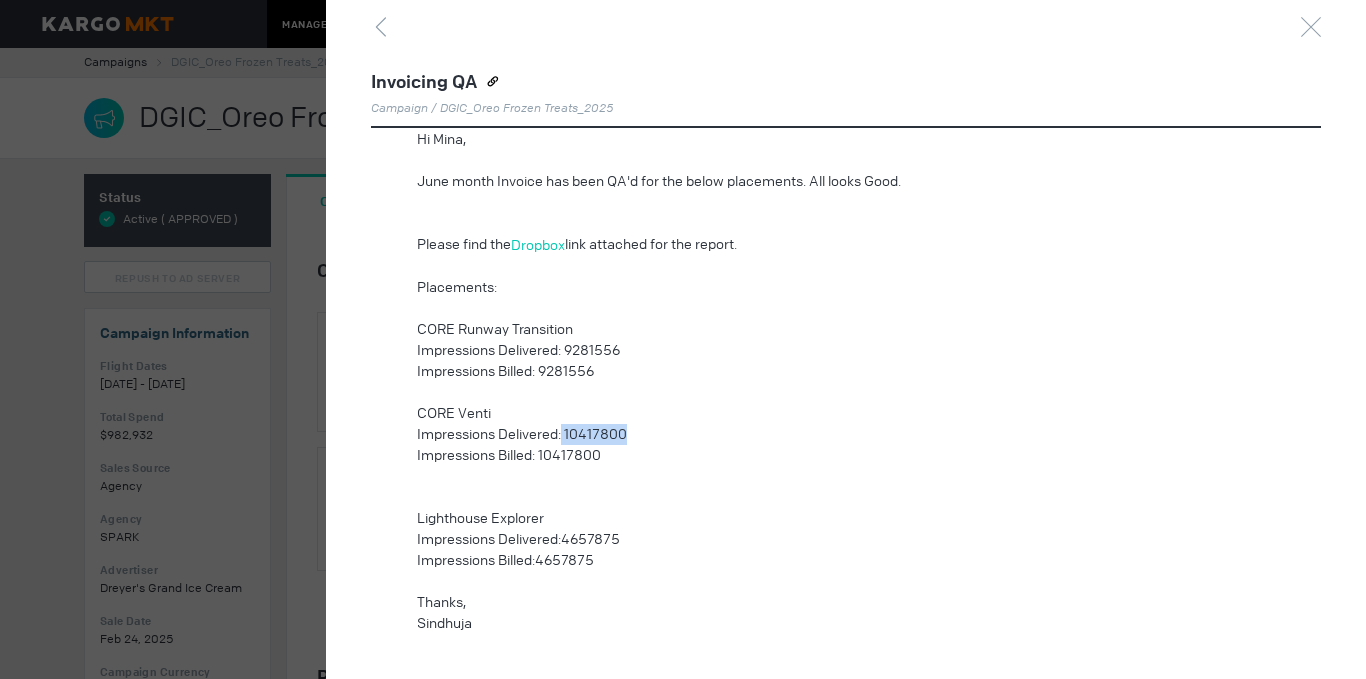 drag, startPoint x: 563, startPoint y: 431, endPoint x: 660, endPoint y: 427, distance: 97.082436 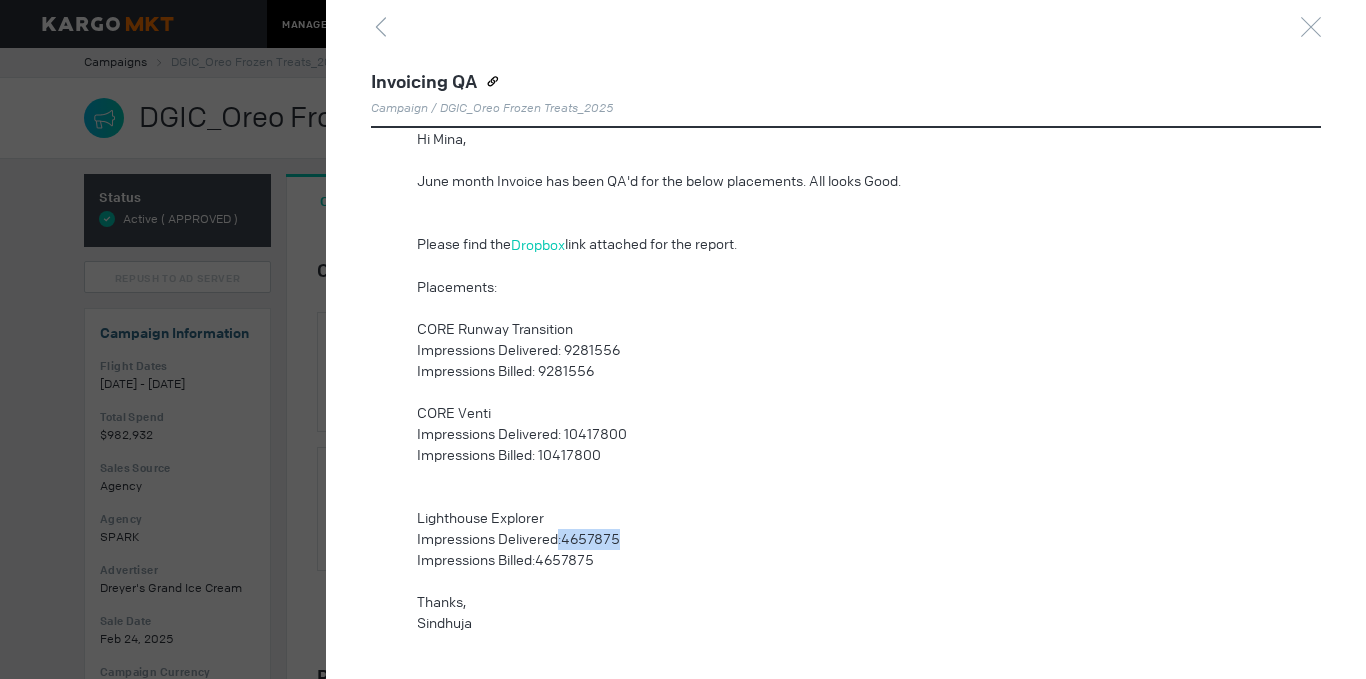 drag, startPoint x: 560, startPoint y: 539, endPoint x: 648, endPoint y: 548, distance: 88.45903 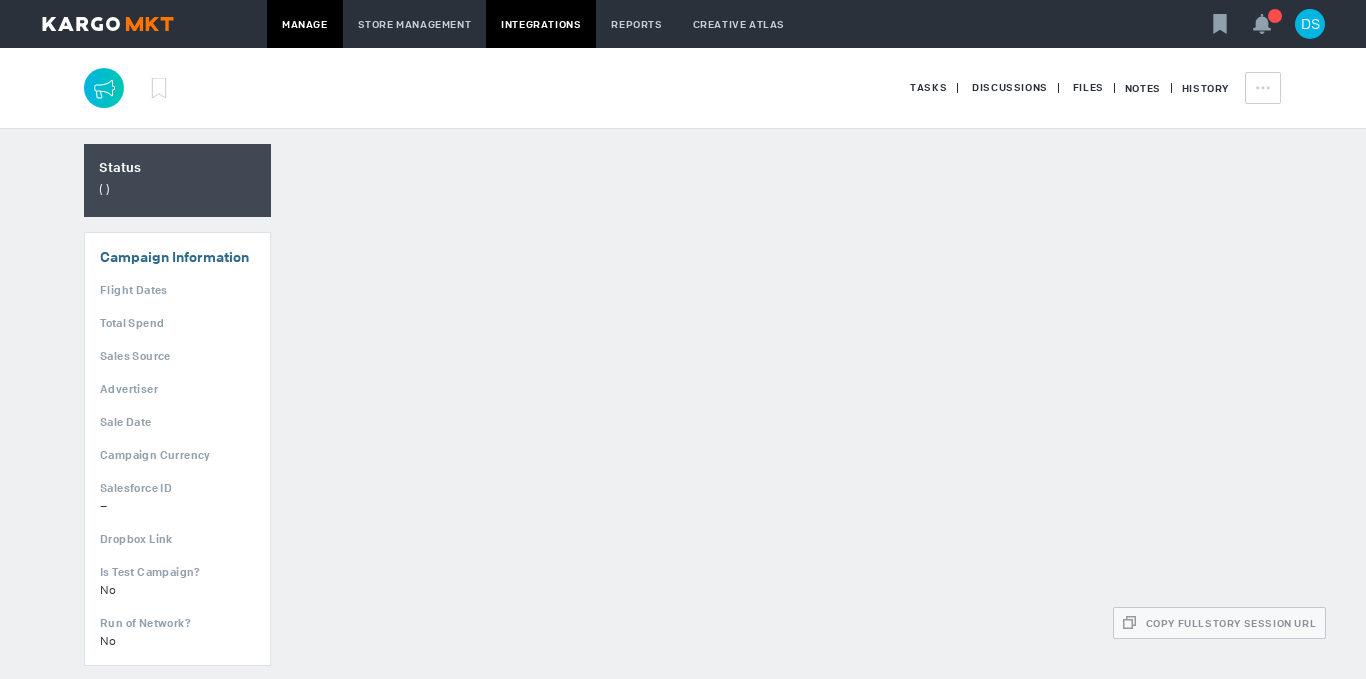 scroll, scrollTop: 0, scrollLeft: 0, axis: both 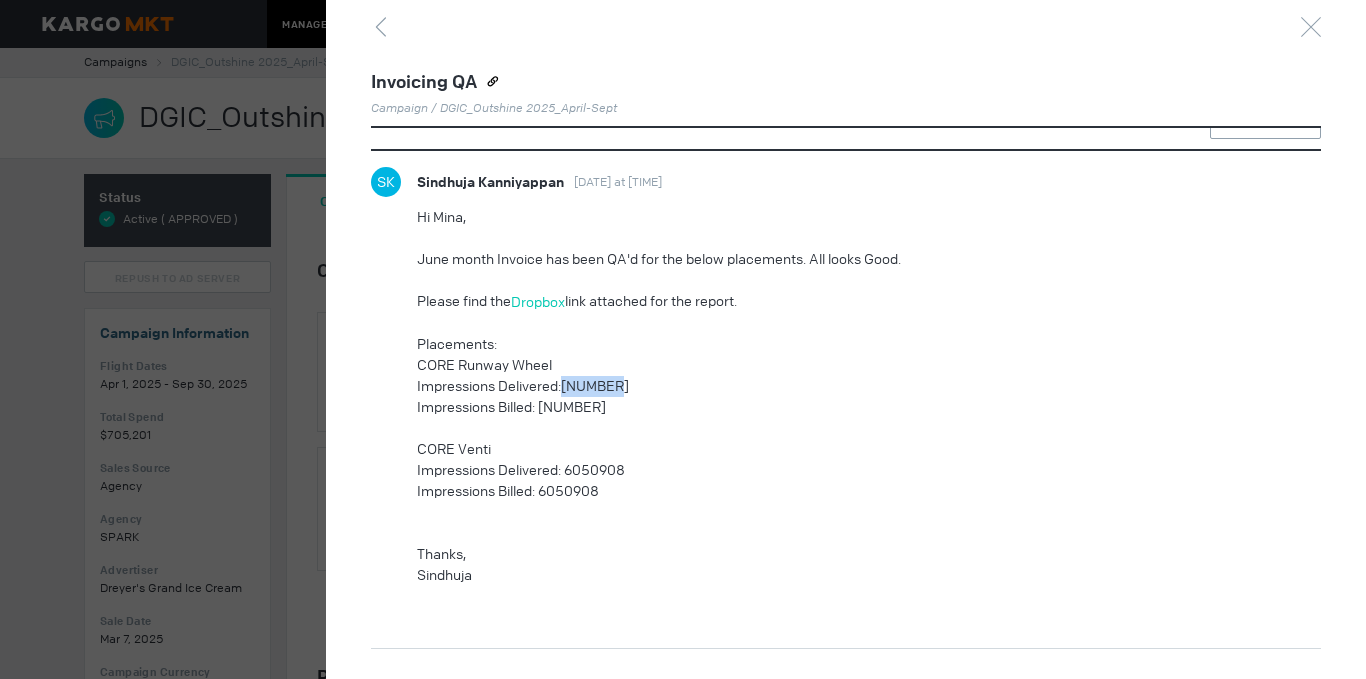 drag, startPoint x: 562, startPoint y: 388, endPoint x: 681, endPoint y: 387, distance: 119.0042 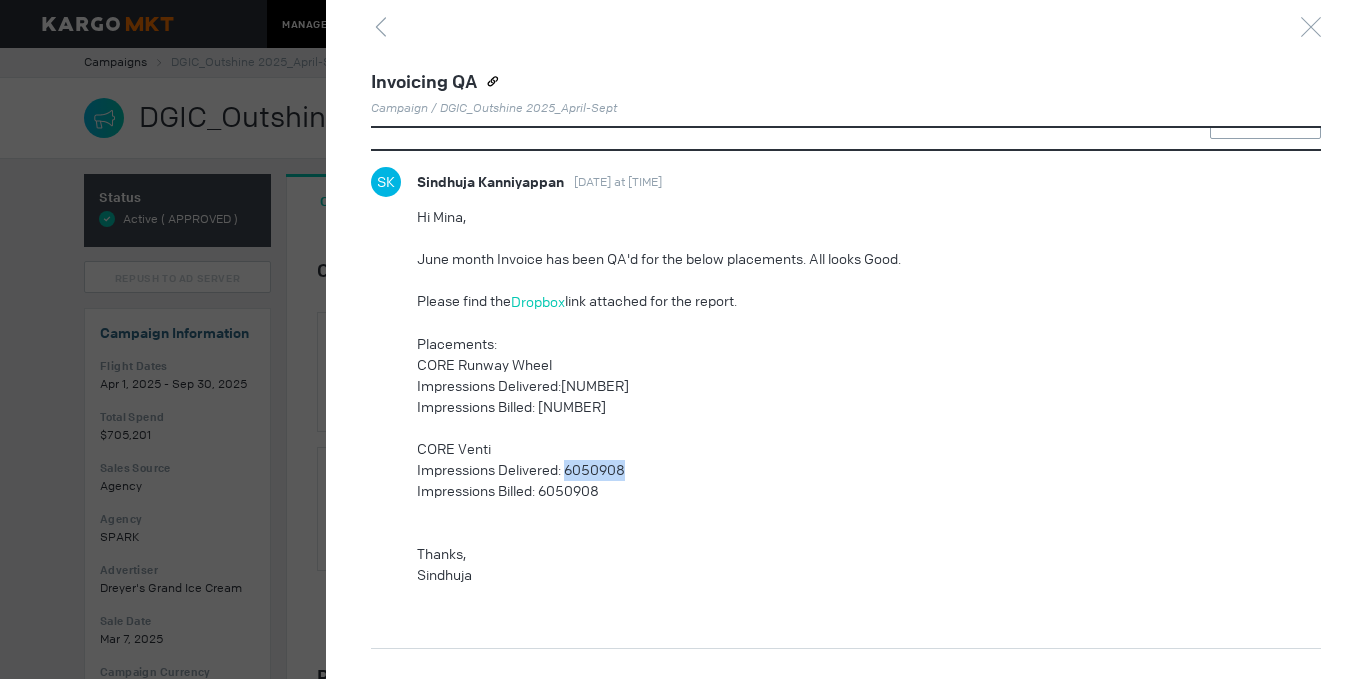 drag, startPoint x: 569, startPoint y: 469, endPoint x: 656, endPoint y: 469, distance: 87 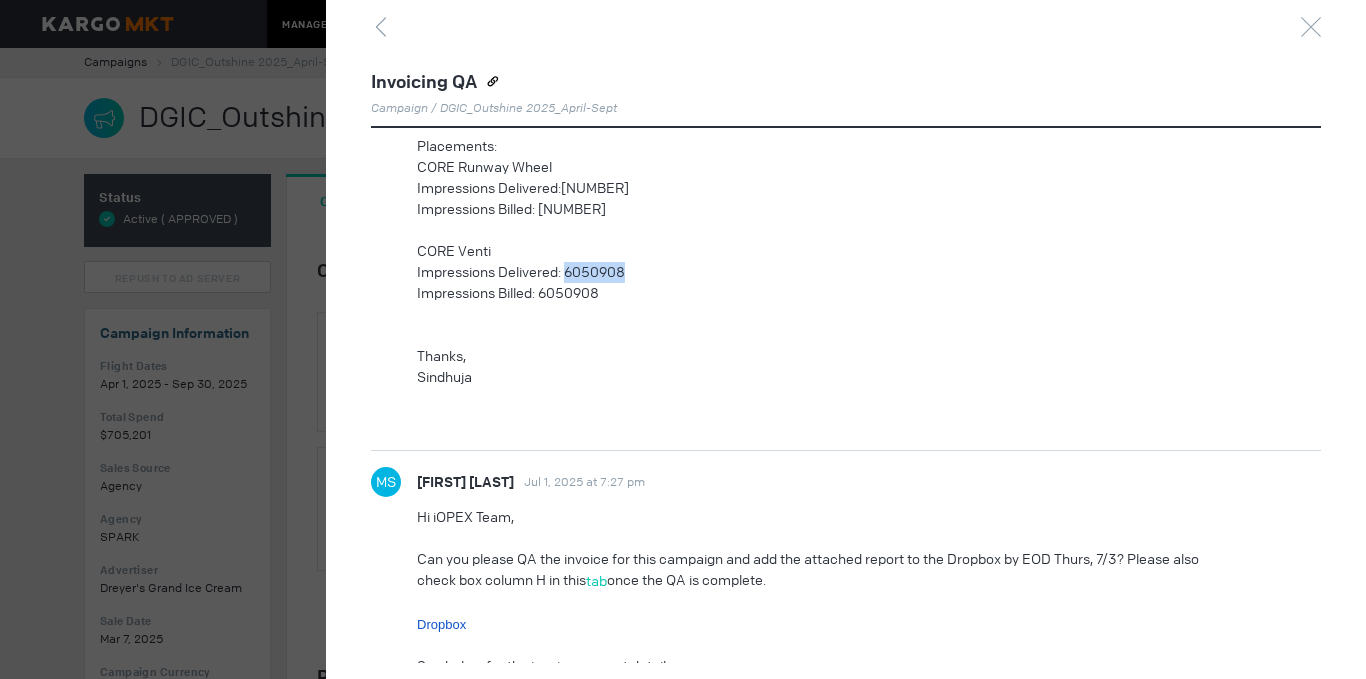 scroll, scrollTop: 1000, scrollLeft: 0, axis: vertical 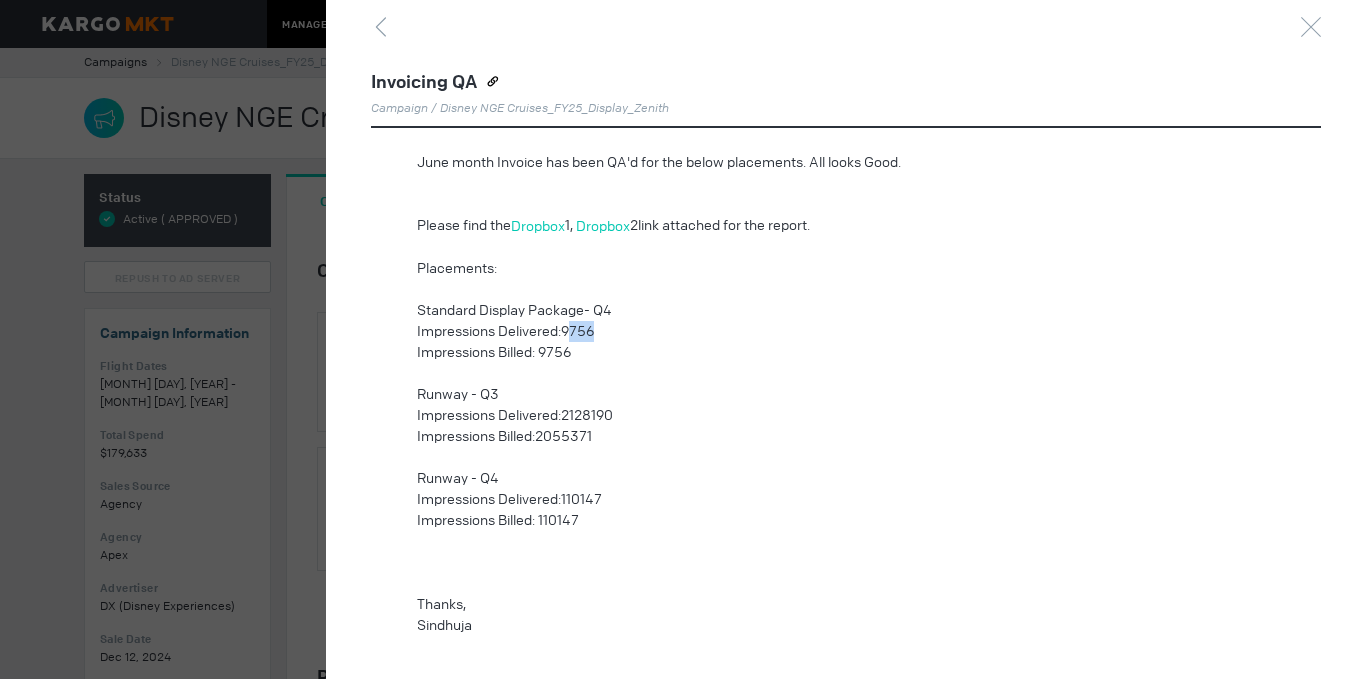 drag, startPoint x: 568, startPoint y: 329, endPoint x: 637, endPoint y: 329, distance: 69 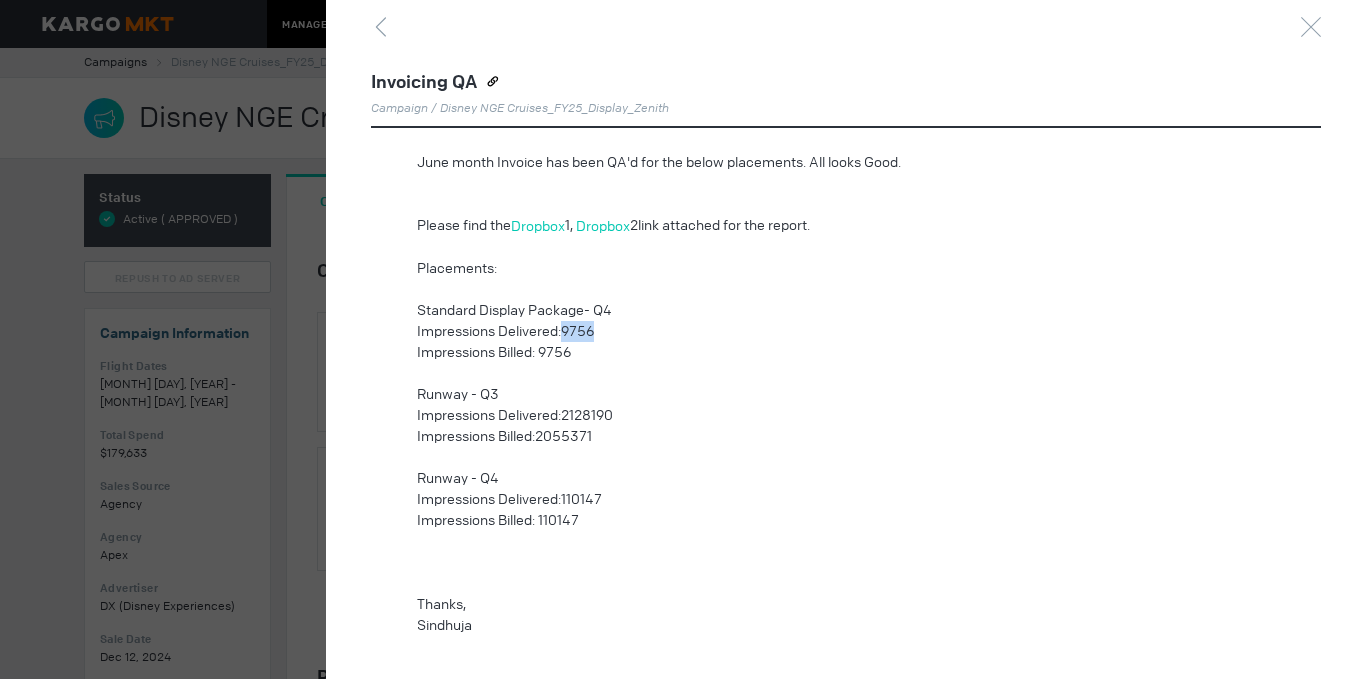 drag, startPoint x: 564, startPoint y: 325, endPoint x: 614, endPoint y: 331, distance: 50.358715 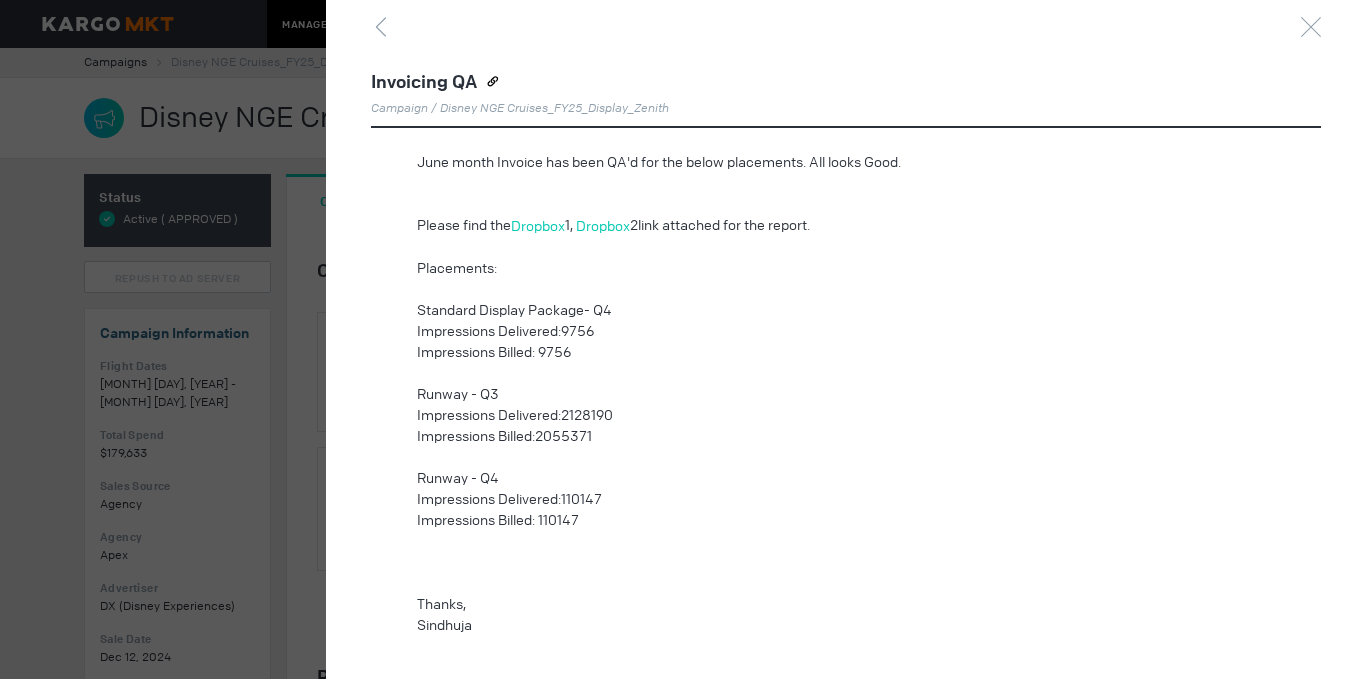 click on "Impressions Billed: 9756" at bounding box center (824, 352) 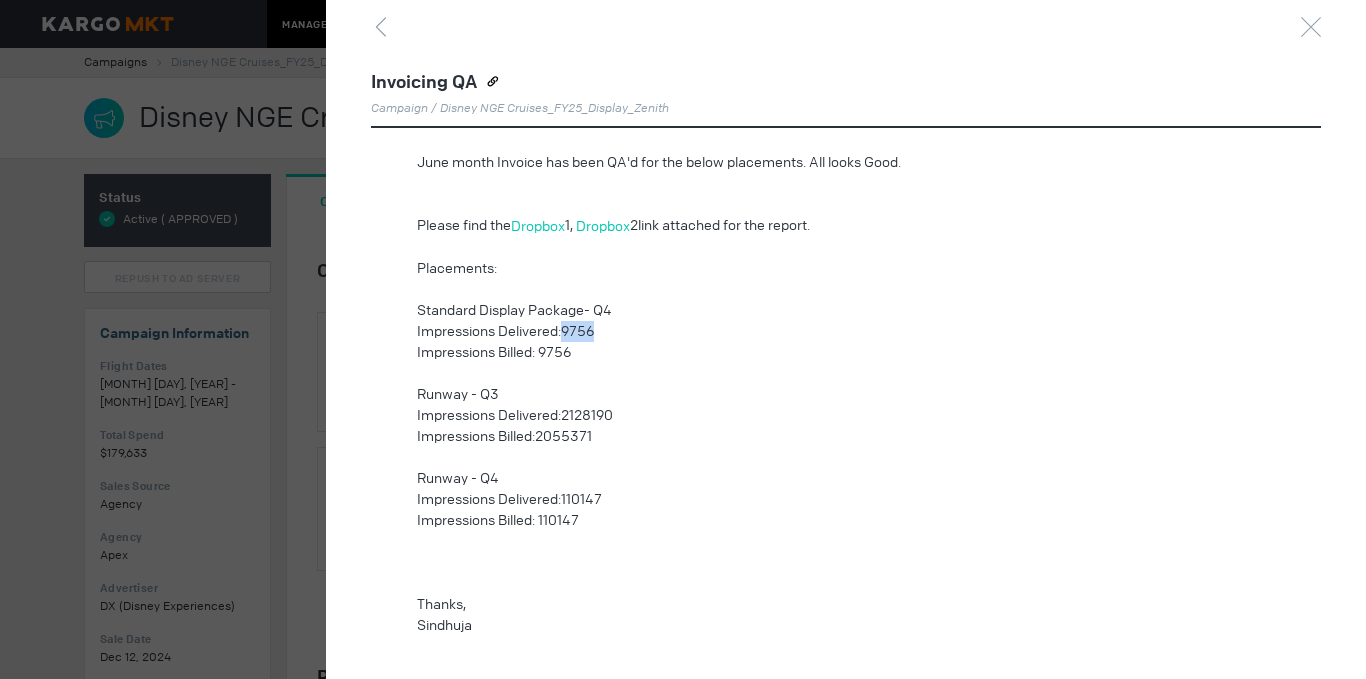 drag, startPoint x: 564, startPoint y: 335, endPoint x: 614, endPoint y: 334, distance: 50.01 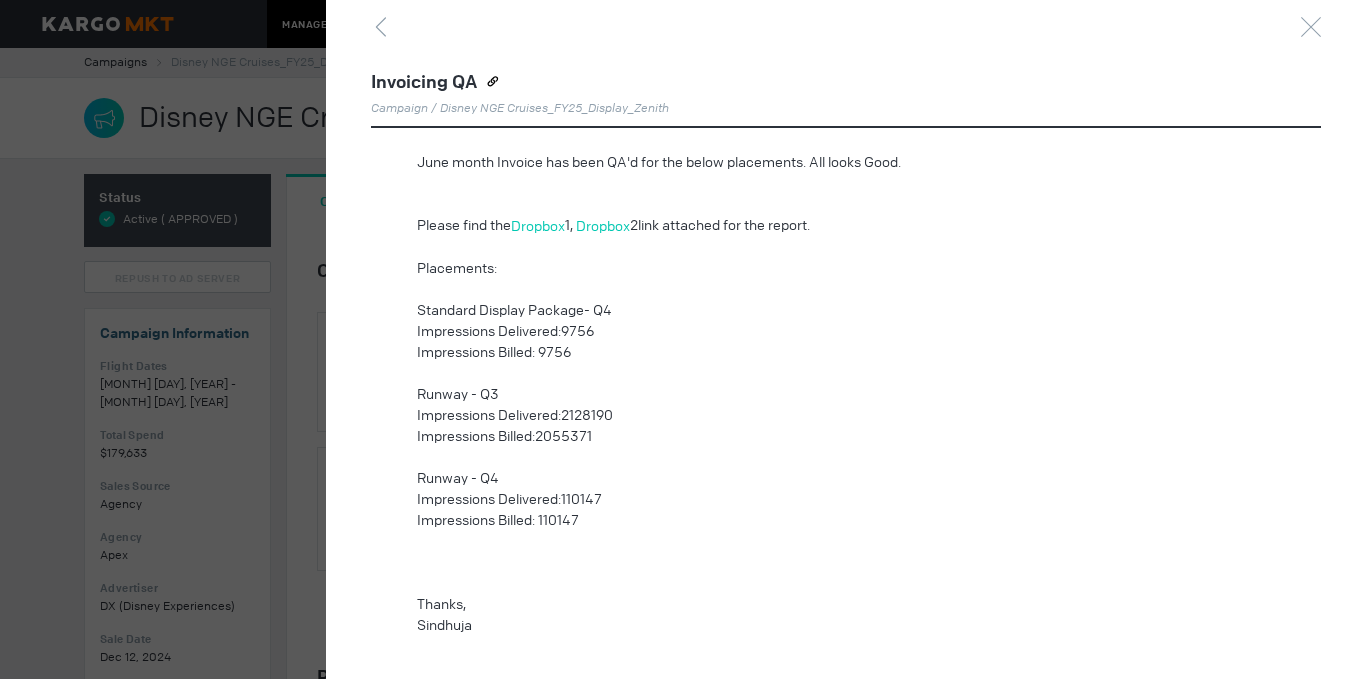 click on "Impressions Delivered:110147" at bounding box center (824, 499) 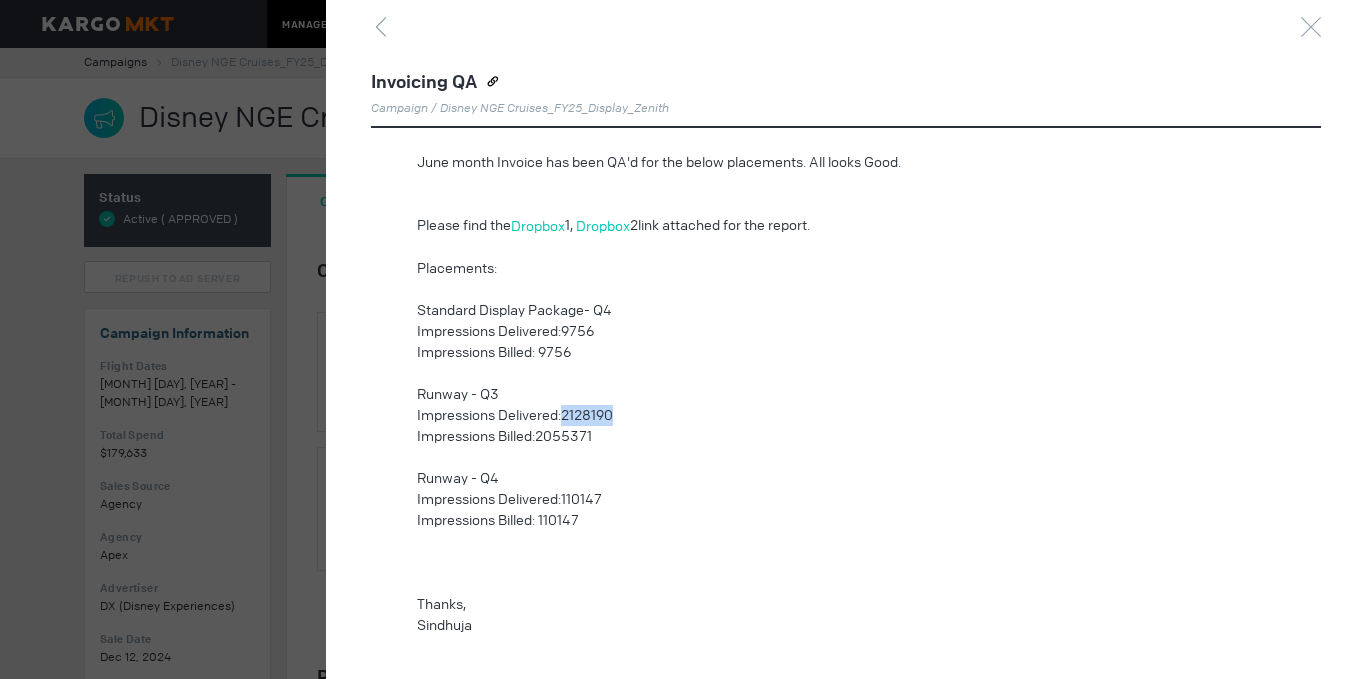 drag, startPoint x: 563, startPoint y: 410, endPoint x: 634, endPoint y: 414, distance: 71.11259 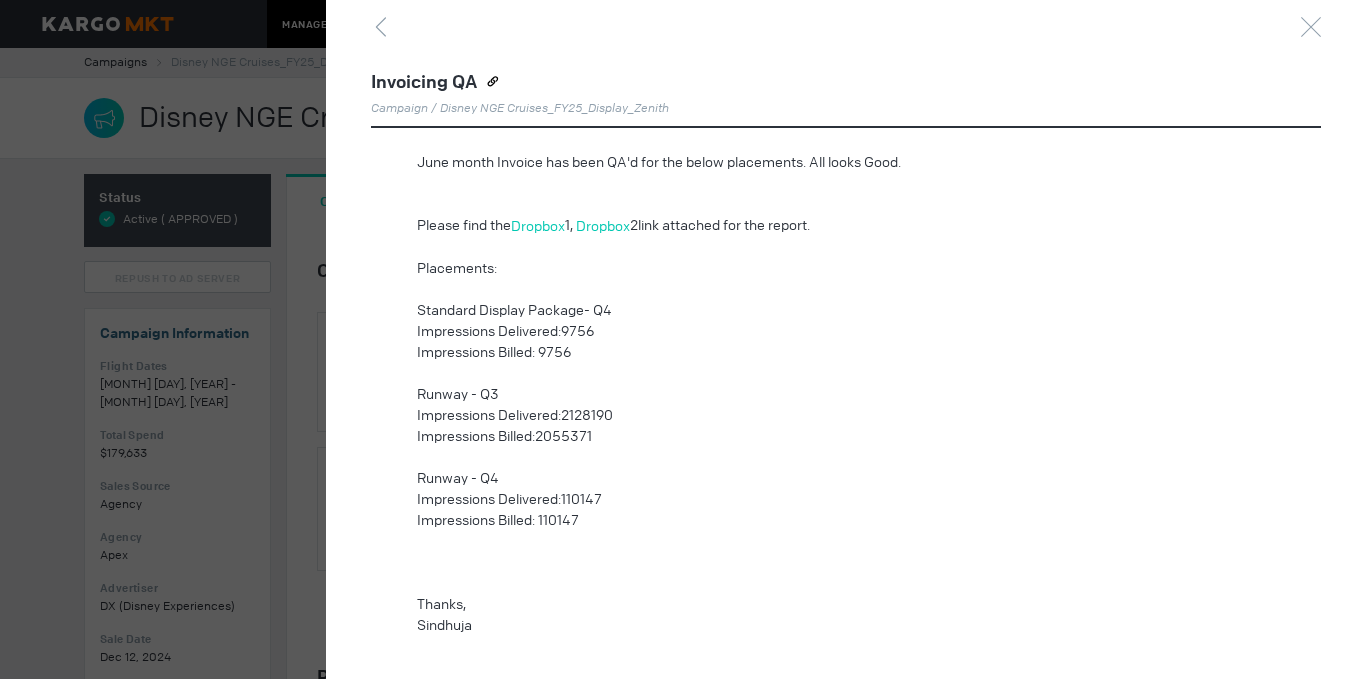 click on "Impressions Delivered:110147" at bounding box center (824, 499) 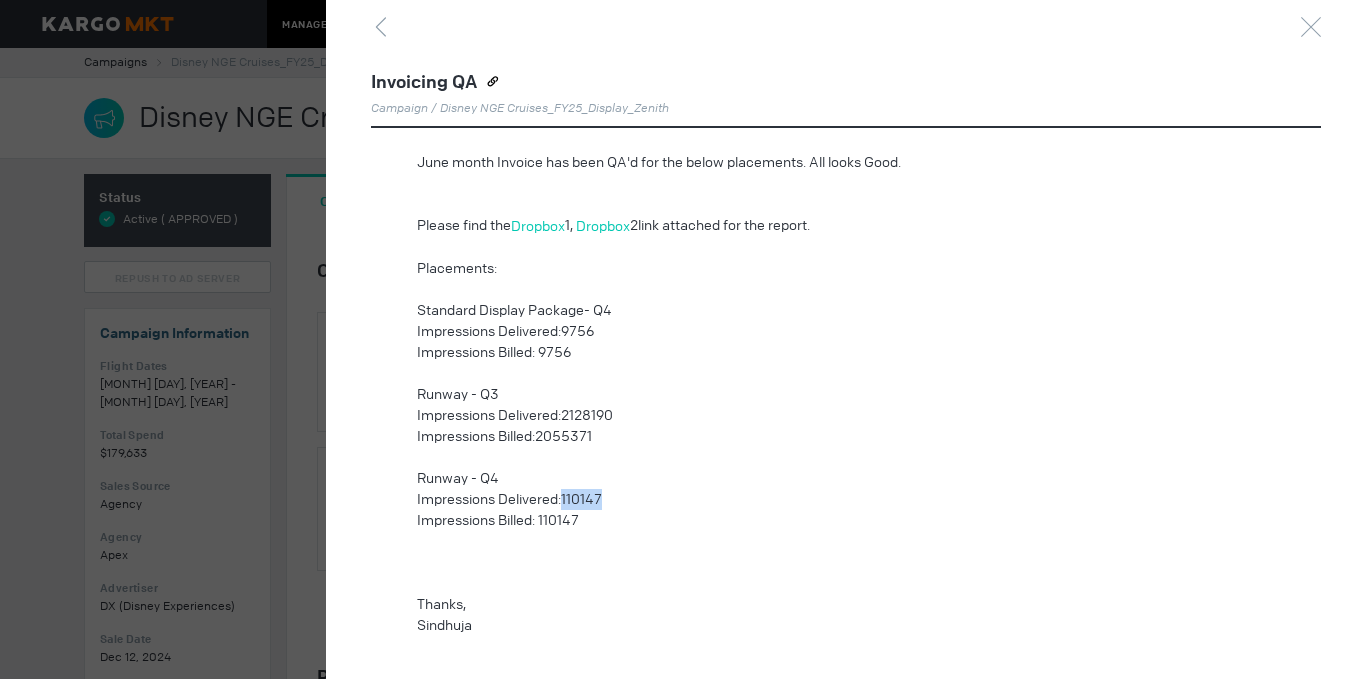 drag, startPoint x: 565, startPoint y: 498, endPoint x: 618, endPoint y: 493, distance: 53.235325 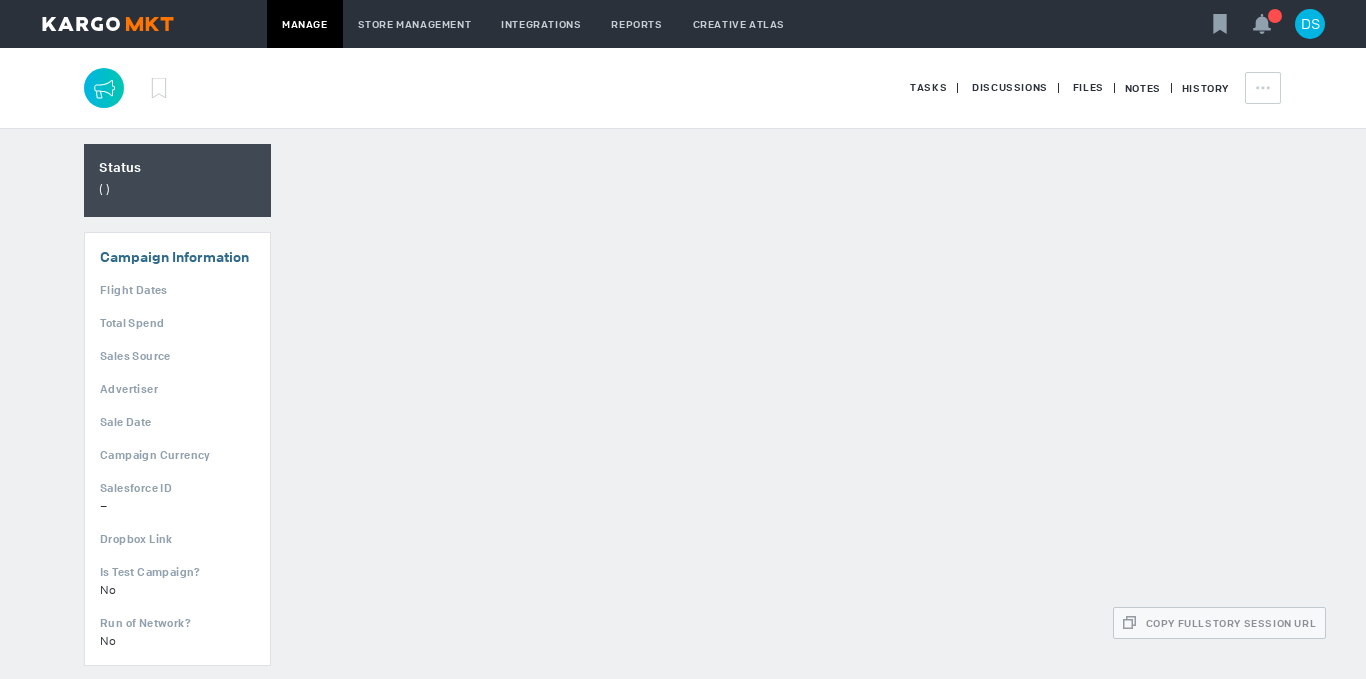 scroll, scrollTop: 0, scrollLeft: 0, axis: both 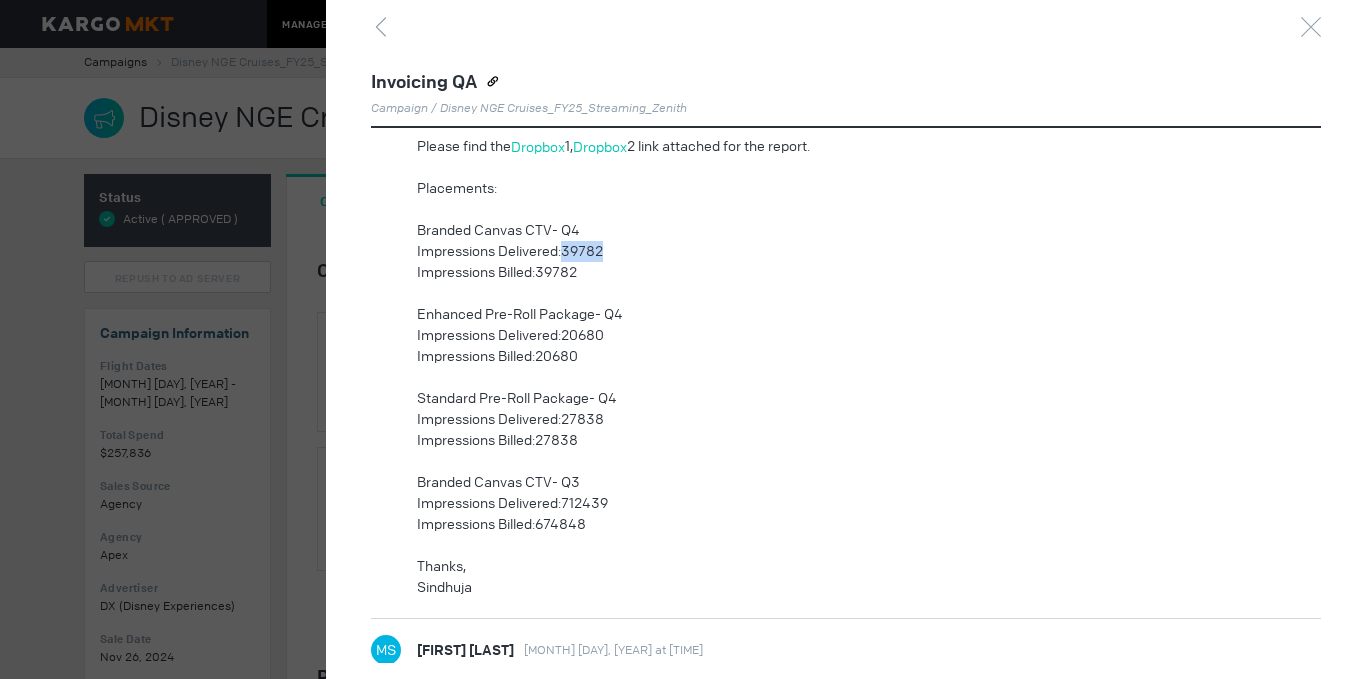 drag, startPoint x: 562, startPoint y: 254, endPoint x: 642, endPoint y: 246, distance: 80.399 